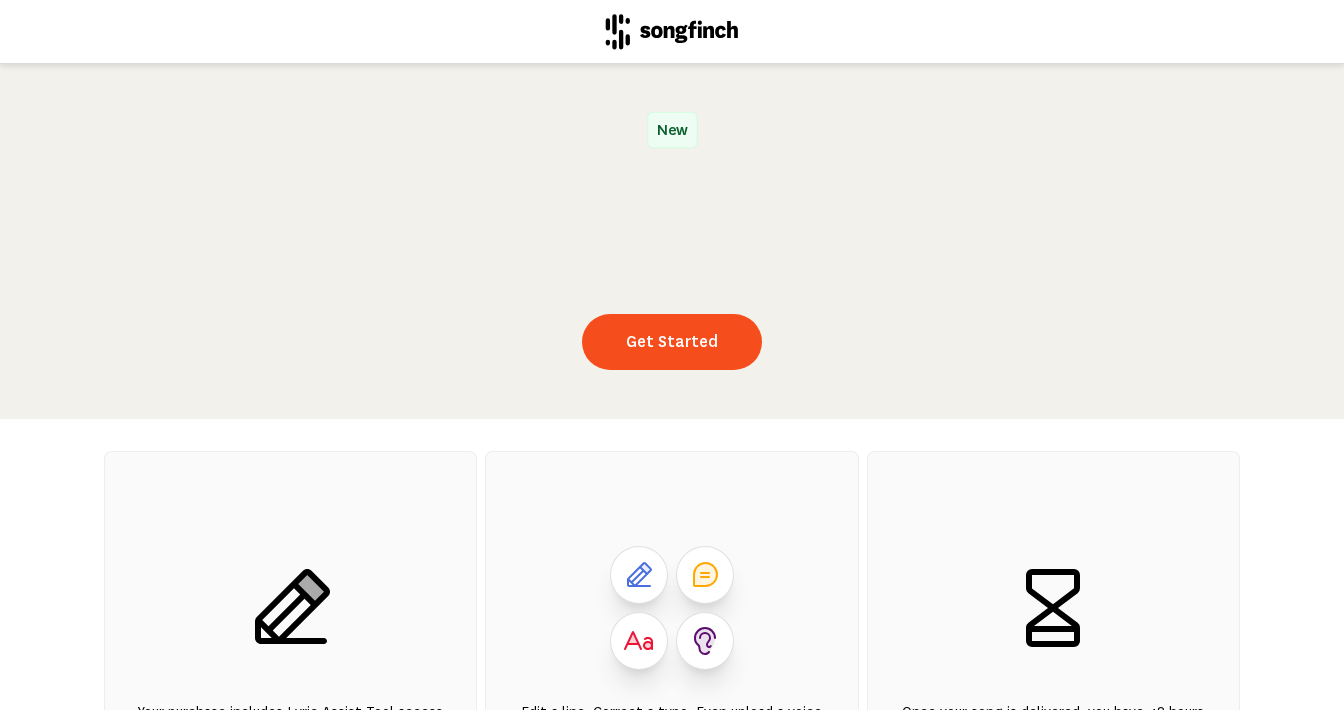 scroll, scrollTop: 0, scrollLeft: 0, axis: both 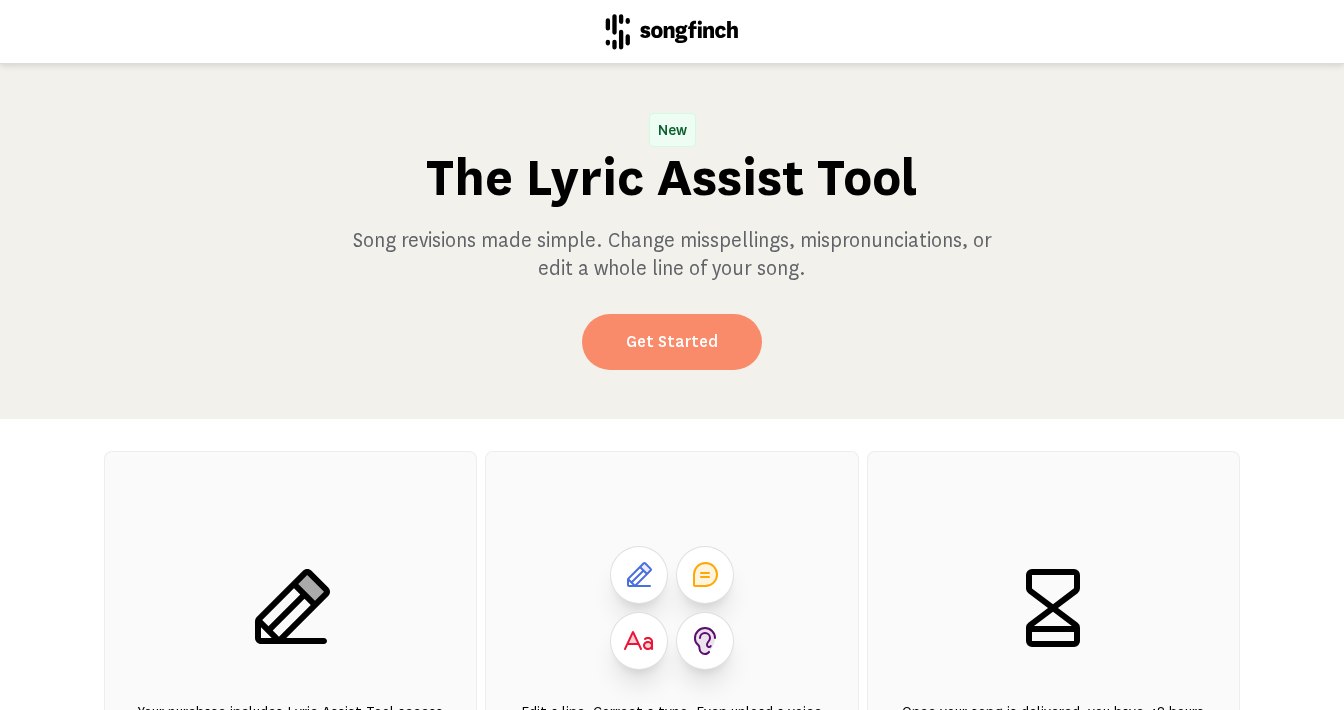 click on "Get Started" at bounding box center (672, 342) 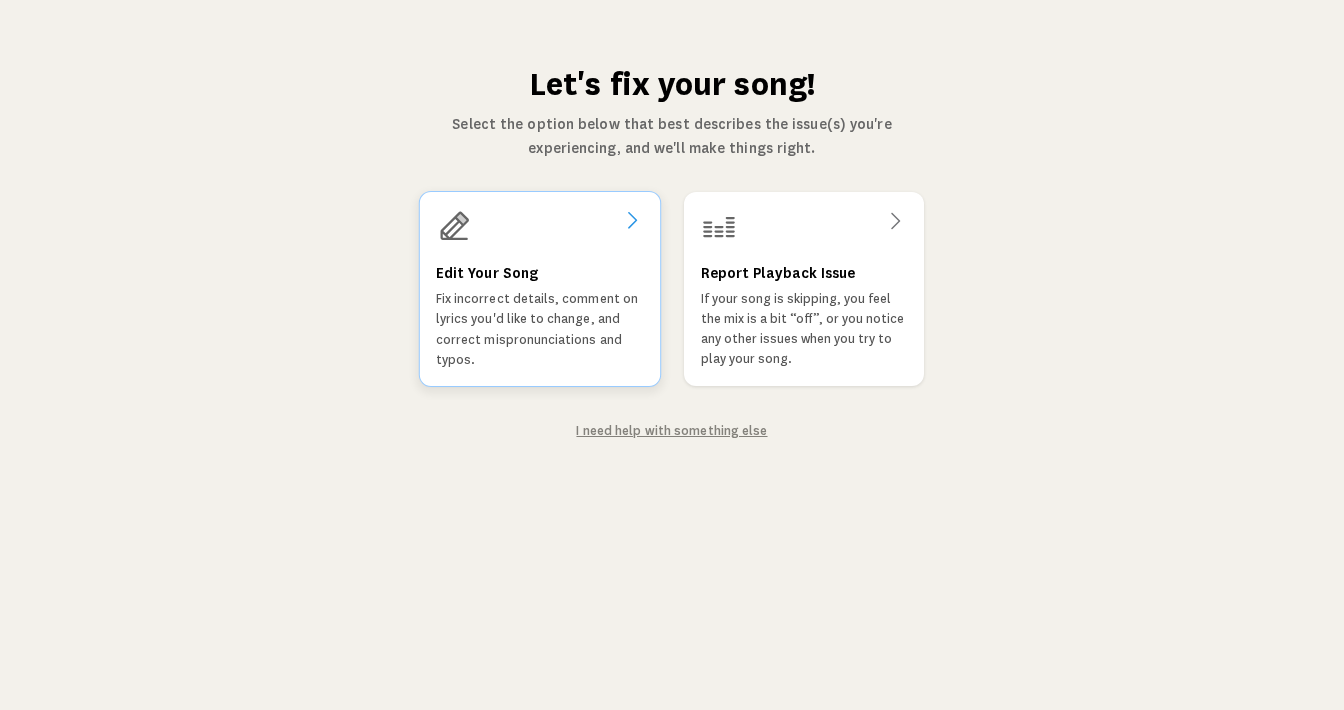 click on "Fix incorrect details, comment on lyrics you'd like to change, and correct mispronunciations and typos." at bounding box center (540, 329) 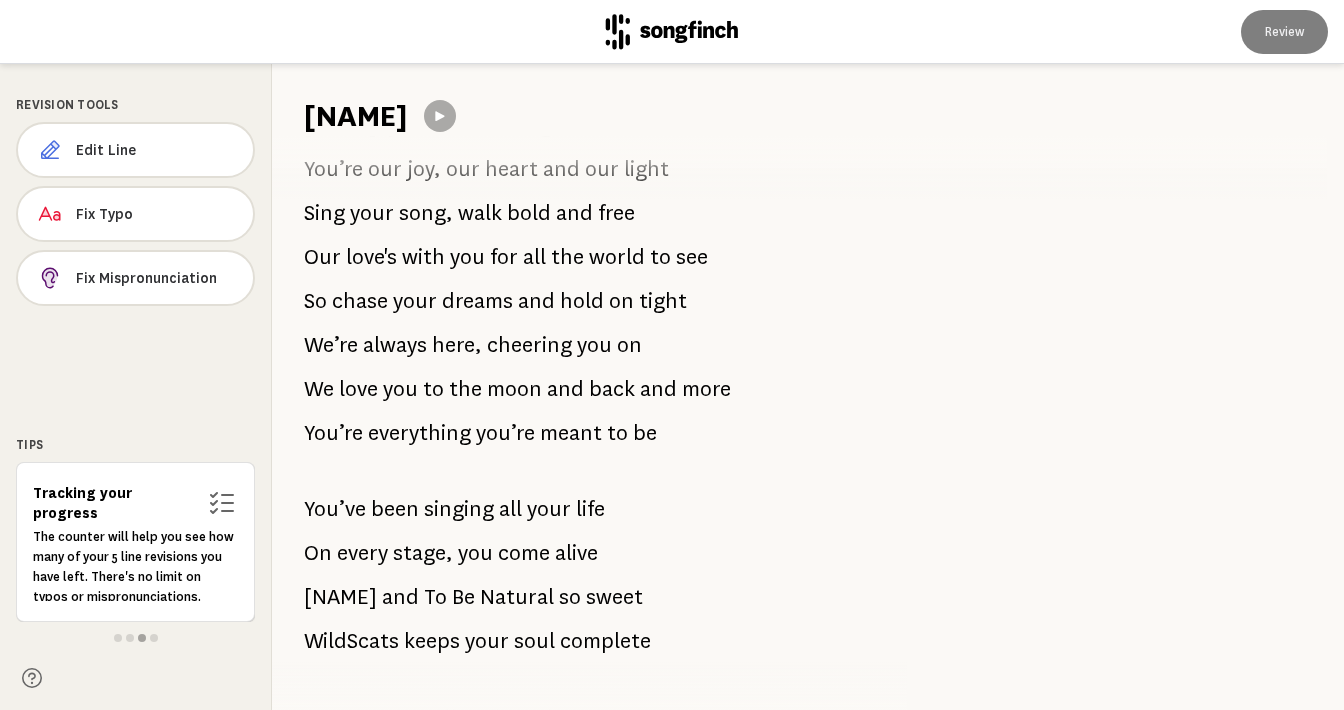 scroll, scrollTop: 513, scrollLeft: 0, axis: vertical 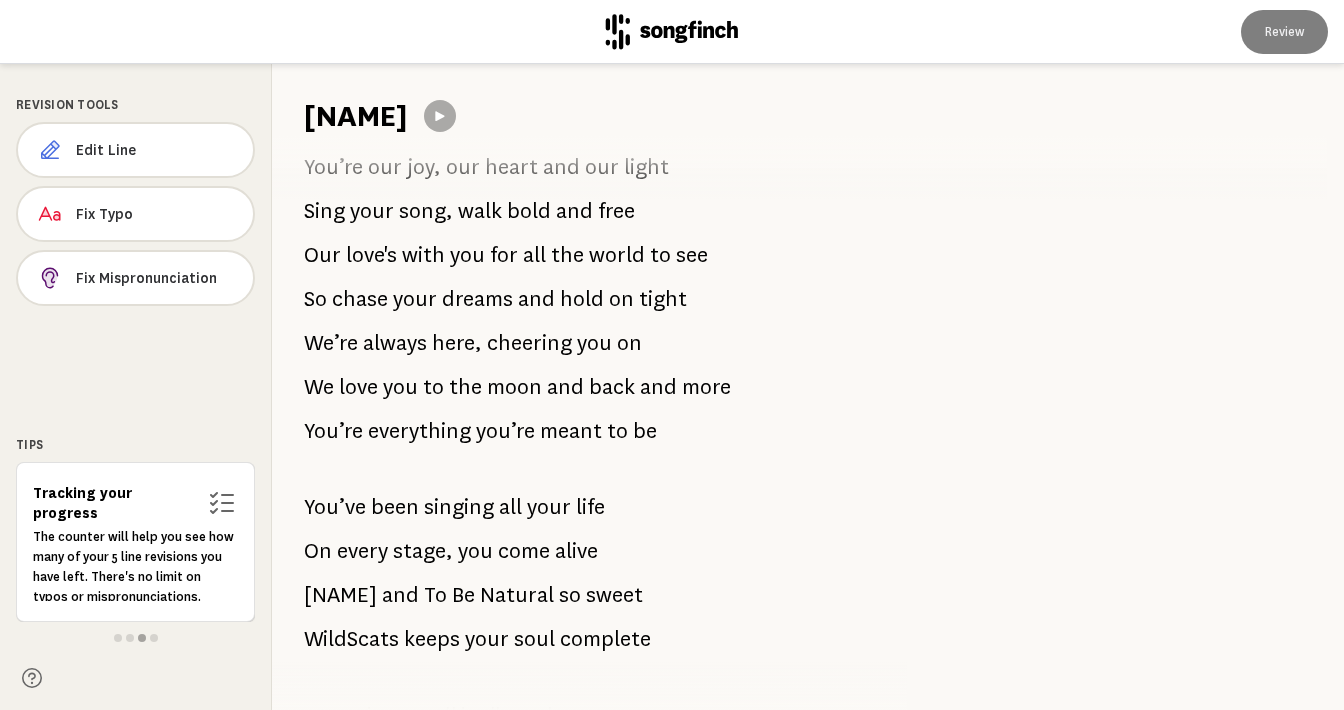 click on "[NAME]" at bounding box center [356, 116] 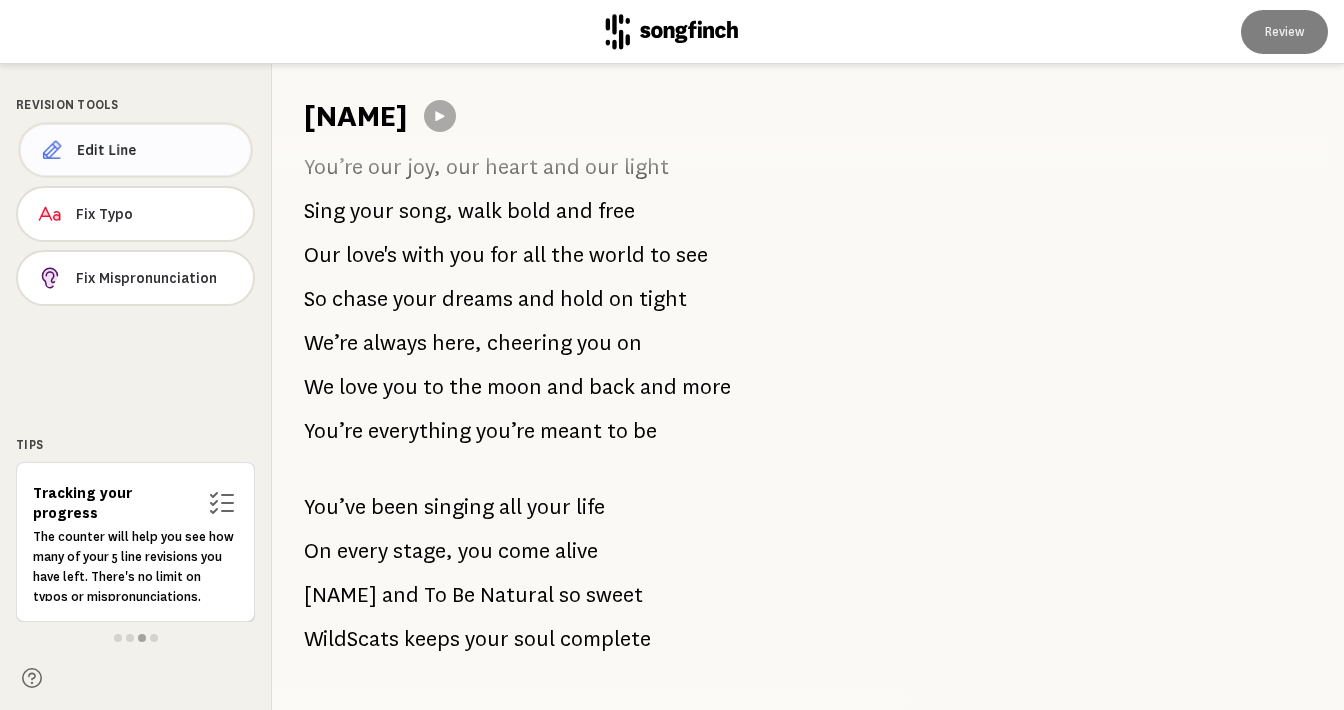 click on "Edit Line" at bounding box center (156, 150) 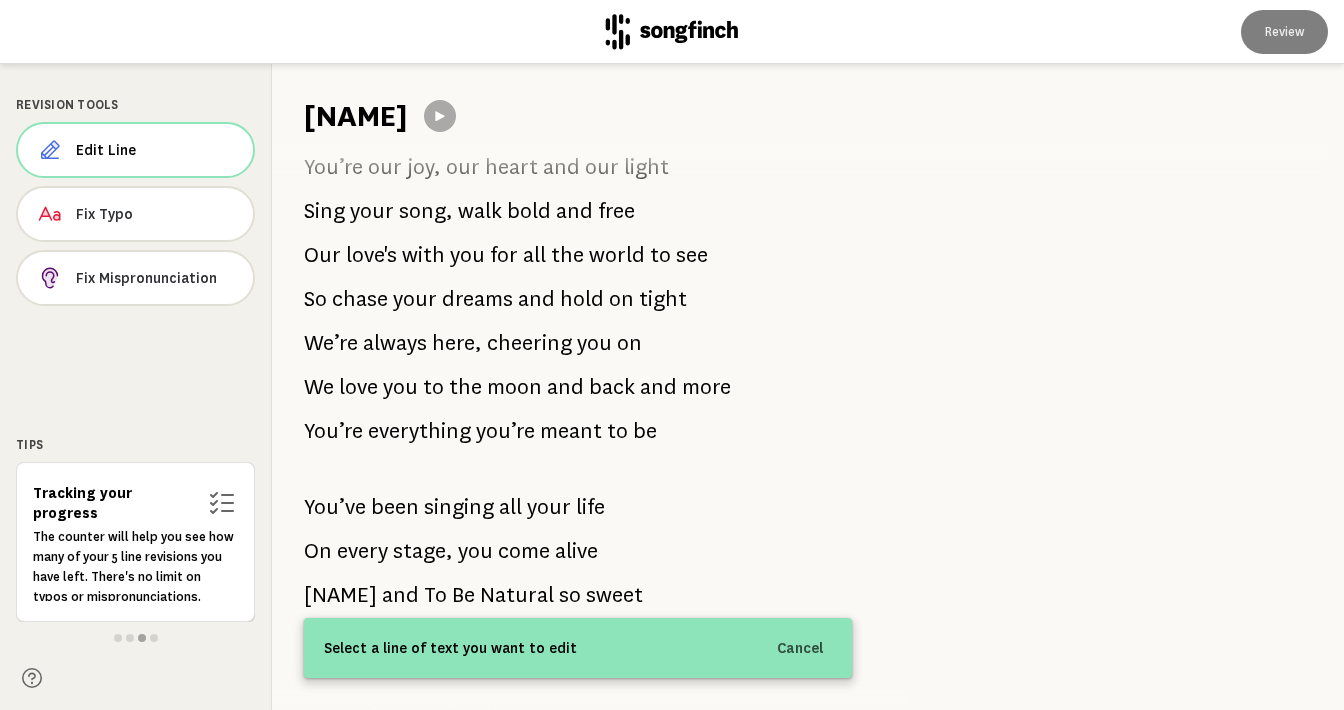 click on "[NAME]" at bounding box center (356, 116) 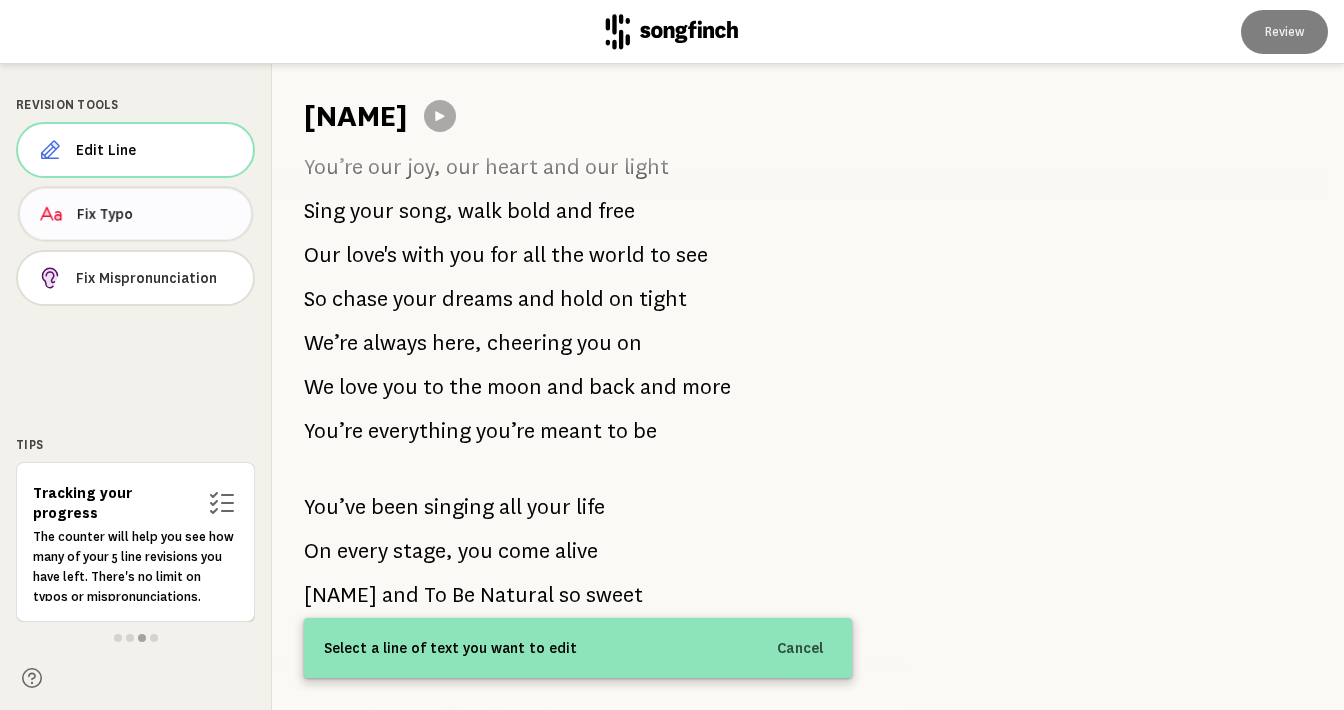 click on "Fix Typo" at bounding box center (156, 214) 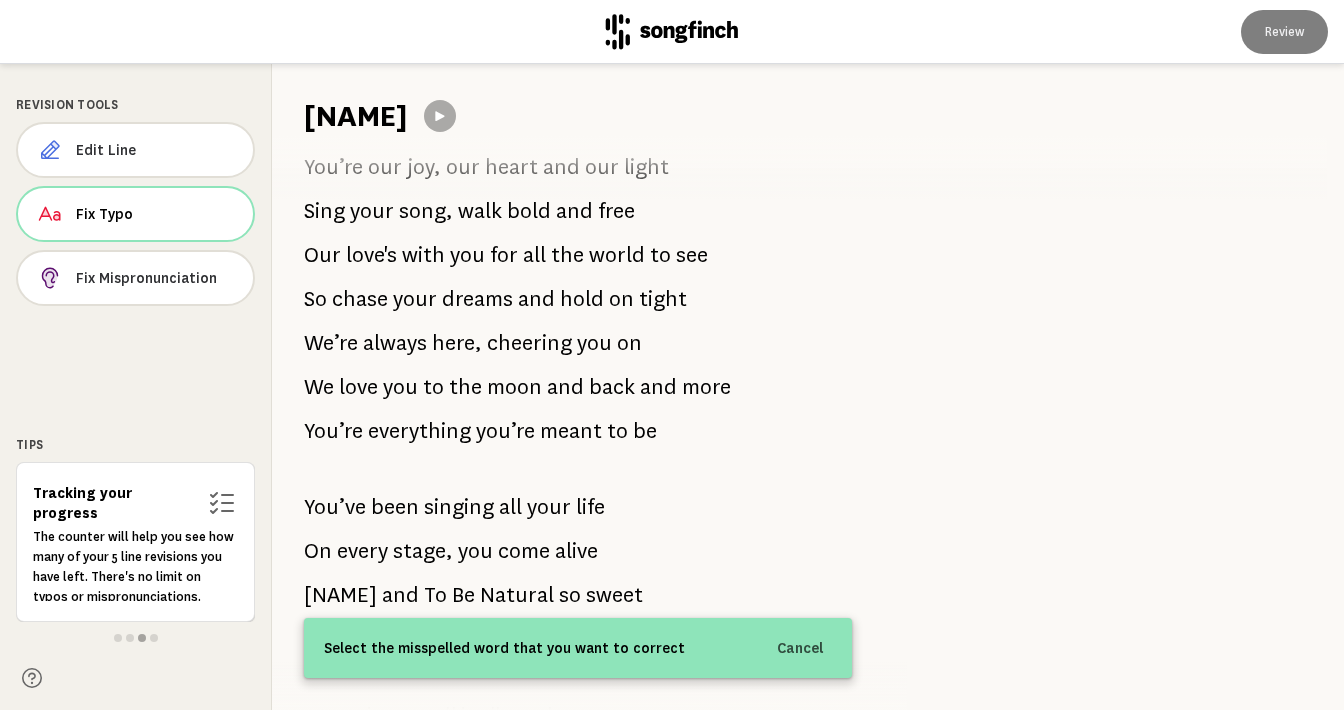 click on "[NAME]" at bounding box center [356, 116] 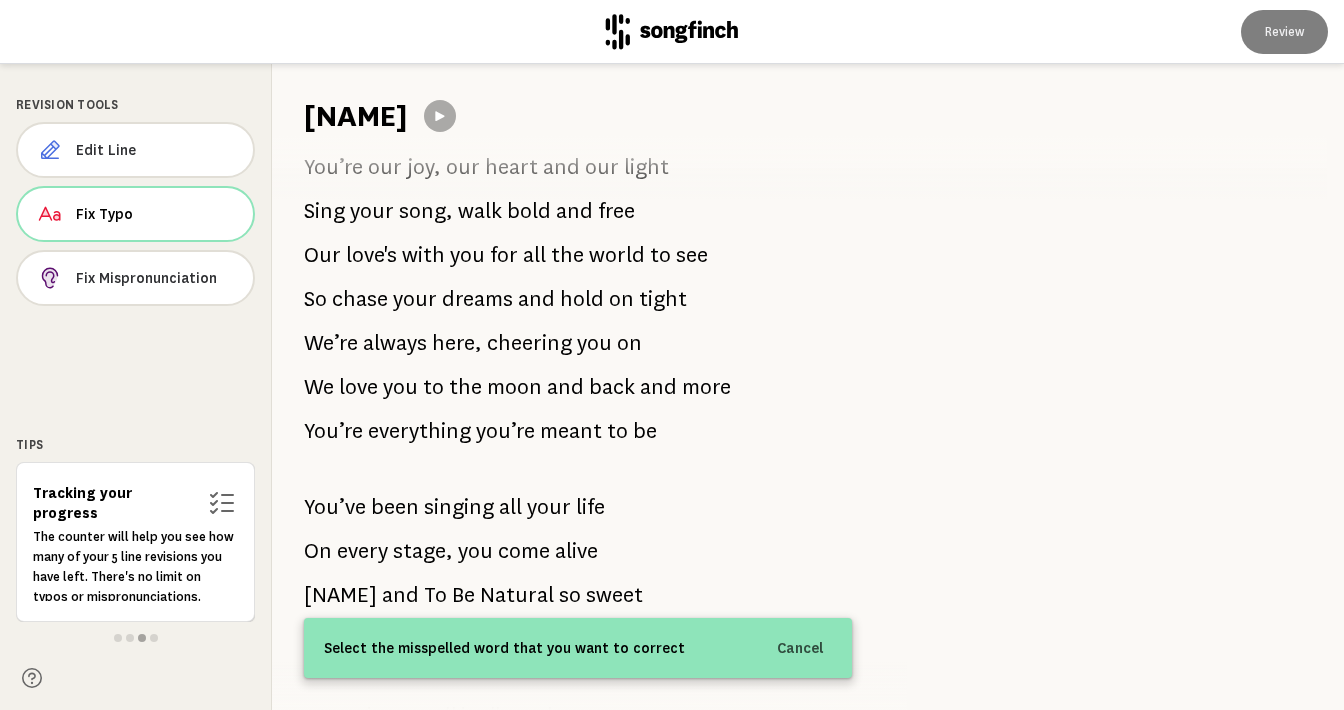 click on "[NAME]" at bounding box center [356, 116] 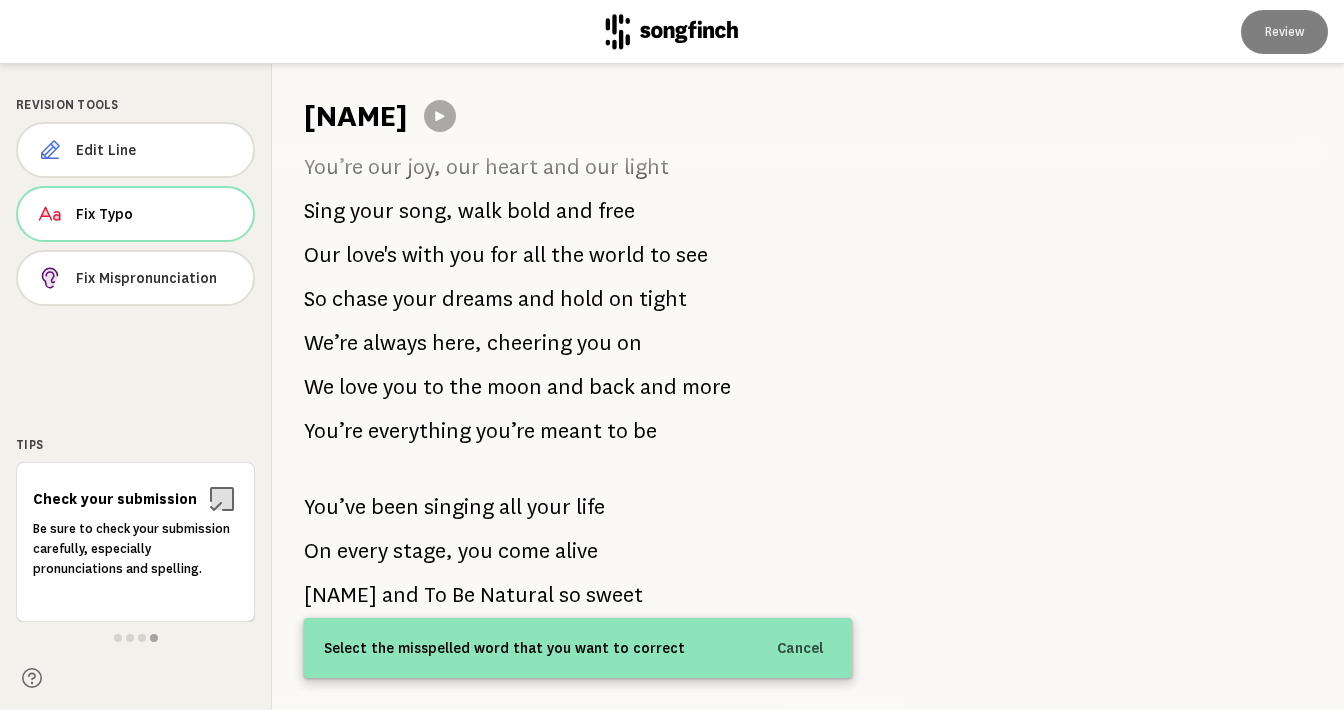 click on "[NAME]" at bounding box center (356, 116) 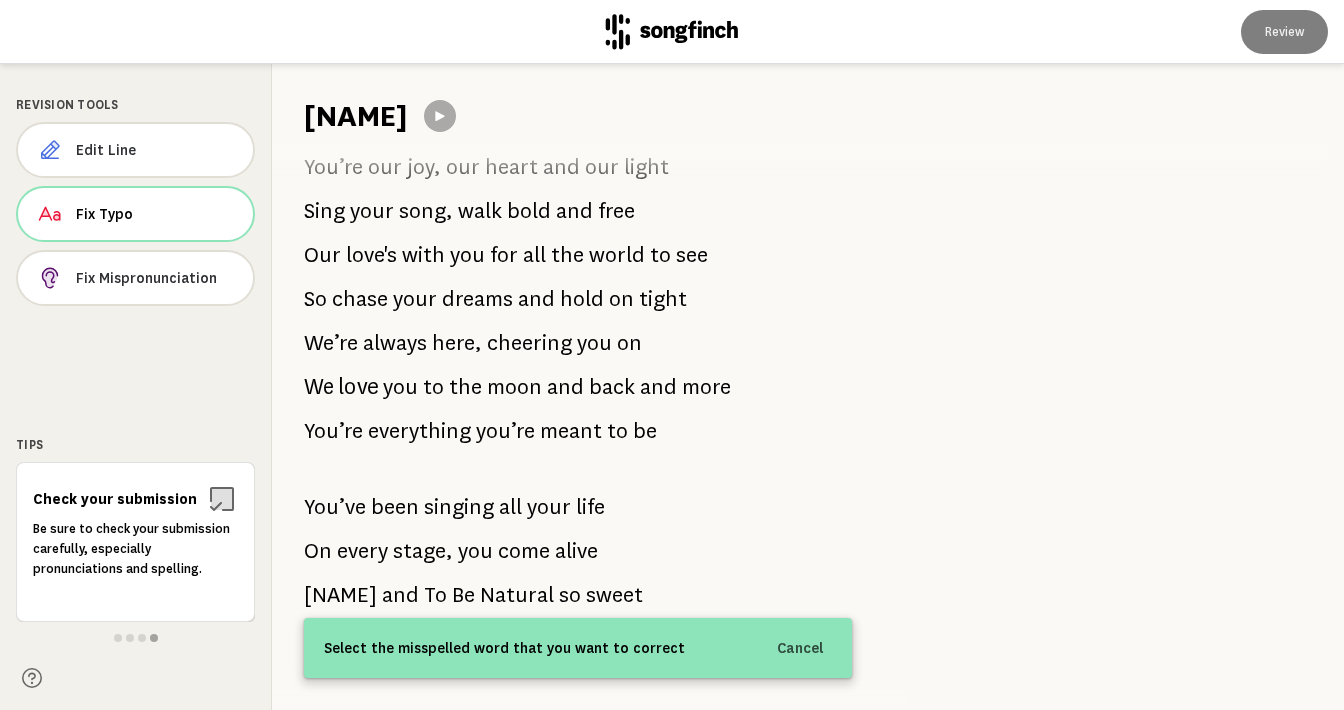 click on "You   were   born   on   a   blessed   day   [DATE]   they   say   Pastel   pink   and   fluffy   things   Simple   joy   in   all   you   bring   Boba,   sushi,   birthday   cake   You   grace   the   world   with   every   step   you   take   With   a   heart   so   pure   and   kind   And   God   always   on   your   mind   JaydenGirl,   you   shine   so   bright   You’re   our   joy,   our   heart   and   our   light   Sing   your   song,   walk   bold   and   free   Our   love's   with   you   for   all   the   world   to   see   So   chase   your   dreams   and   hold   on   tight   We’re   always   here,   cheering   you   on   We   love   you   to   the   moon   and   back   and   more   You’re   everything   you’re   meant   to   be   You’ve   been   singing   all   your   life   On   every   stage,   you   come   alive   Ariana   and   To   Be   Natural   so   sweet   WildScats   keeps   your   soul   complete   You   give   your   all   in   all   you   do   We   are   so,   so   proud" at bounding box center [578, 423] 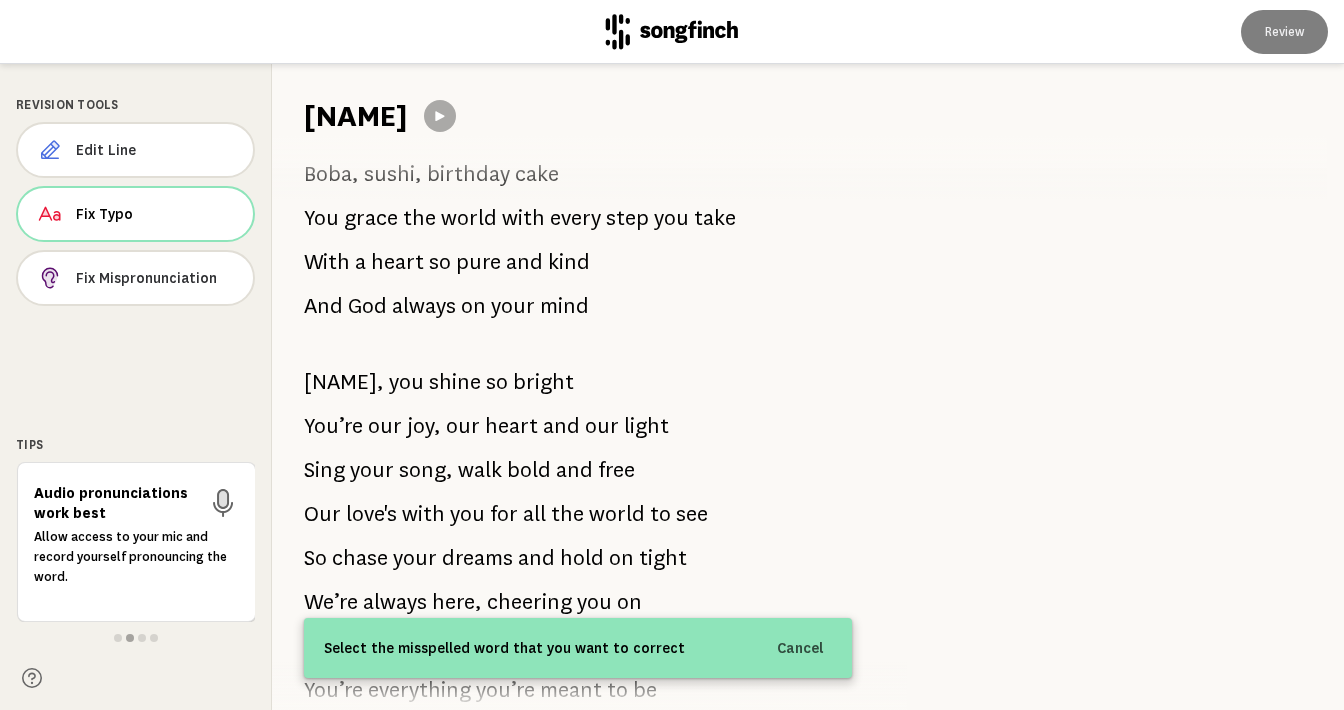 scroll, scrollTop: 239, scrollLeft: 0, axis: vertical 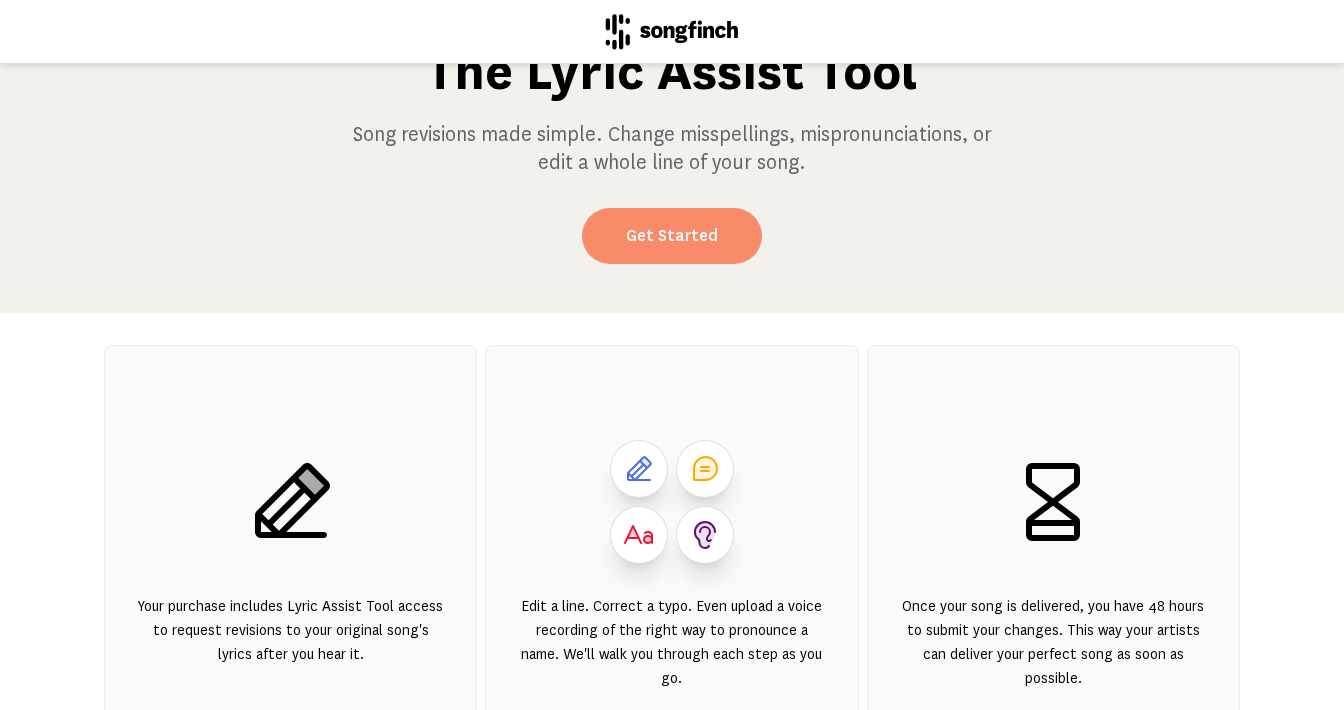 click on "Get Started" at bounding box center [672, 236] 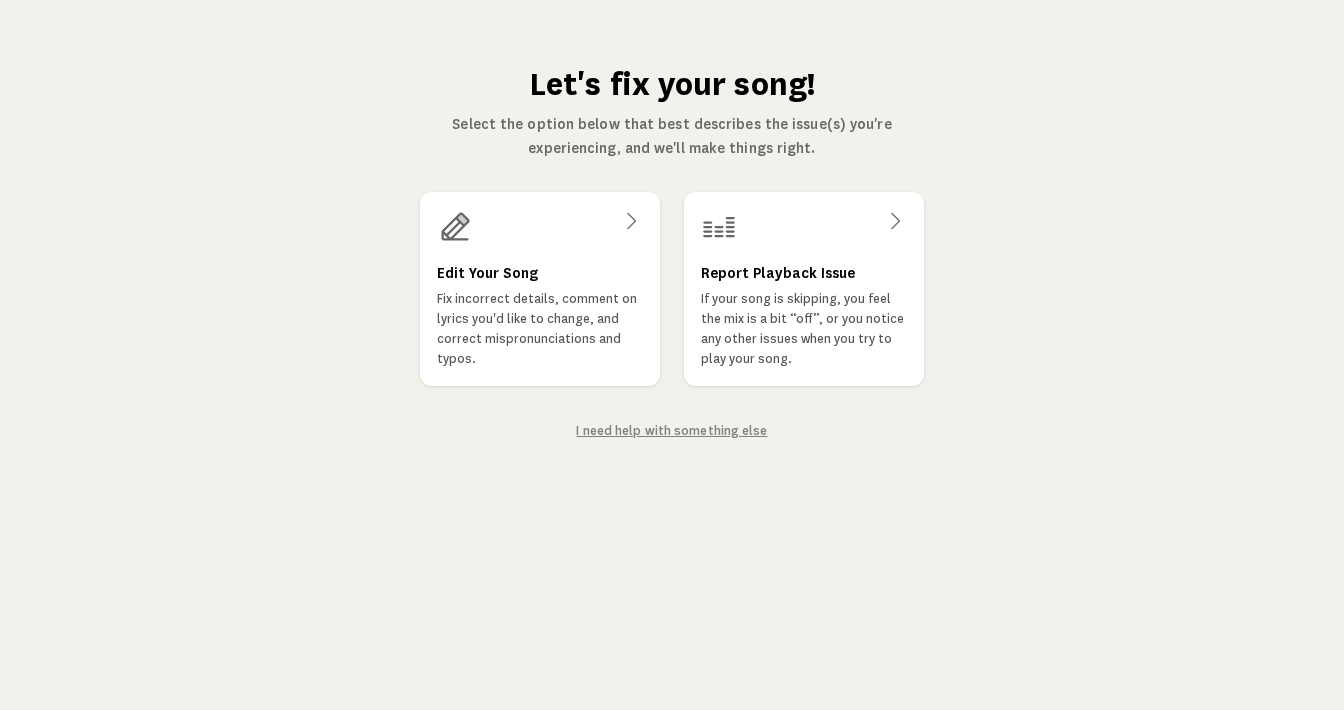 click on "I need help with something else" at bounding box center (671, 431) 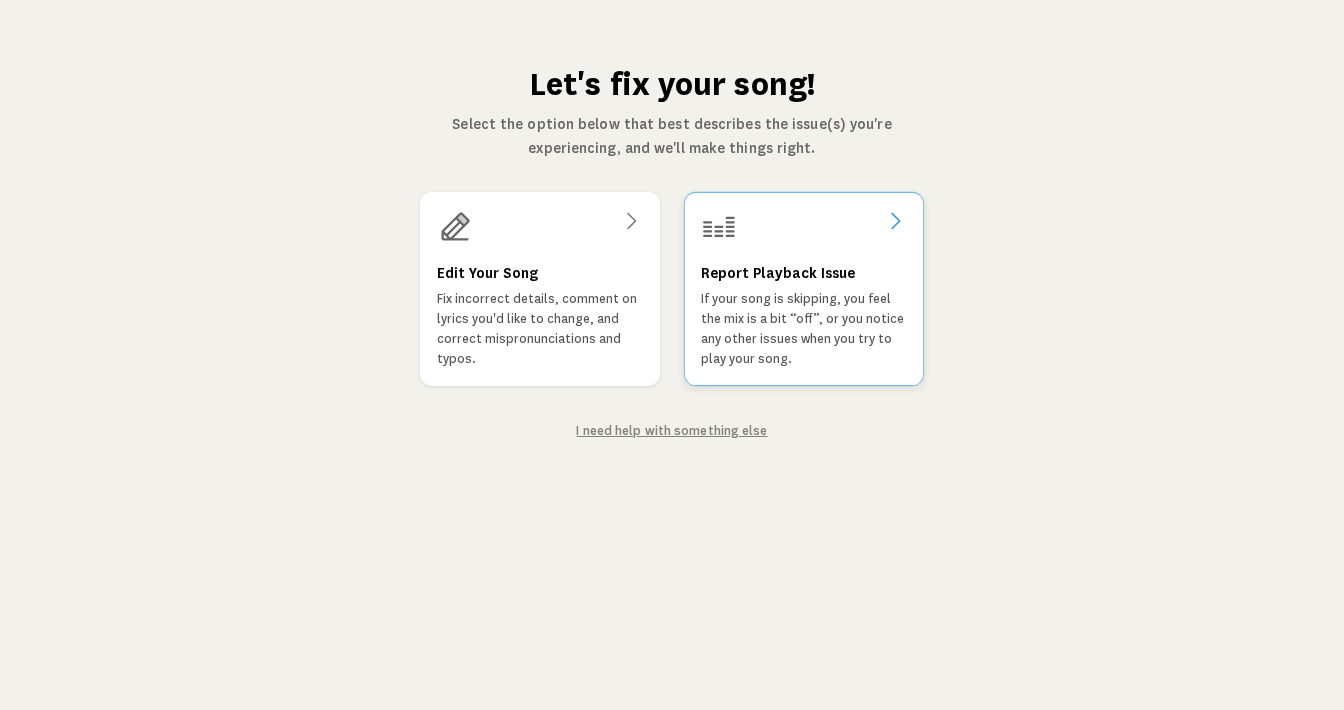 click on "Report Playback Issue If your song is skipping, you feel the mix is a bit “off”, or you notice any other issues when you try to play your song." at bounding box center (804, 289) 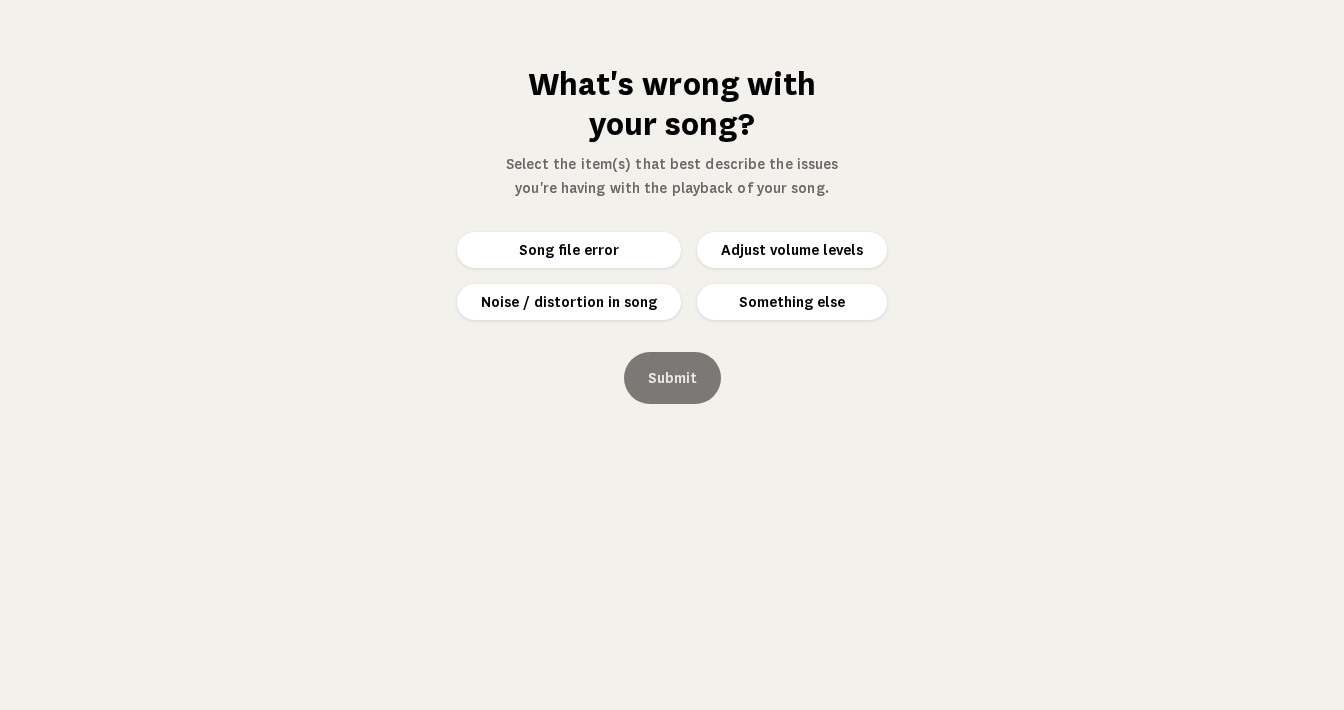 click on "Something else" at bounding box center (792, 302) 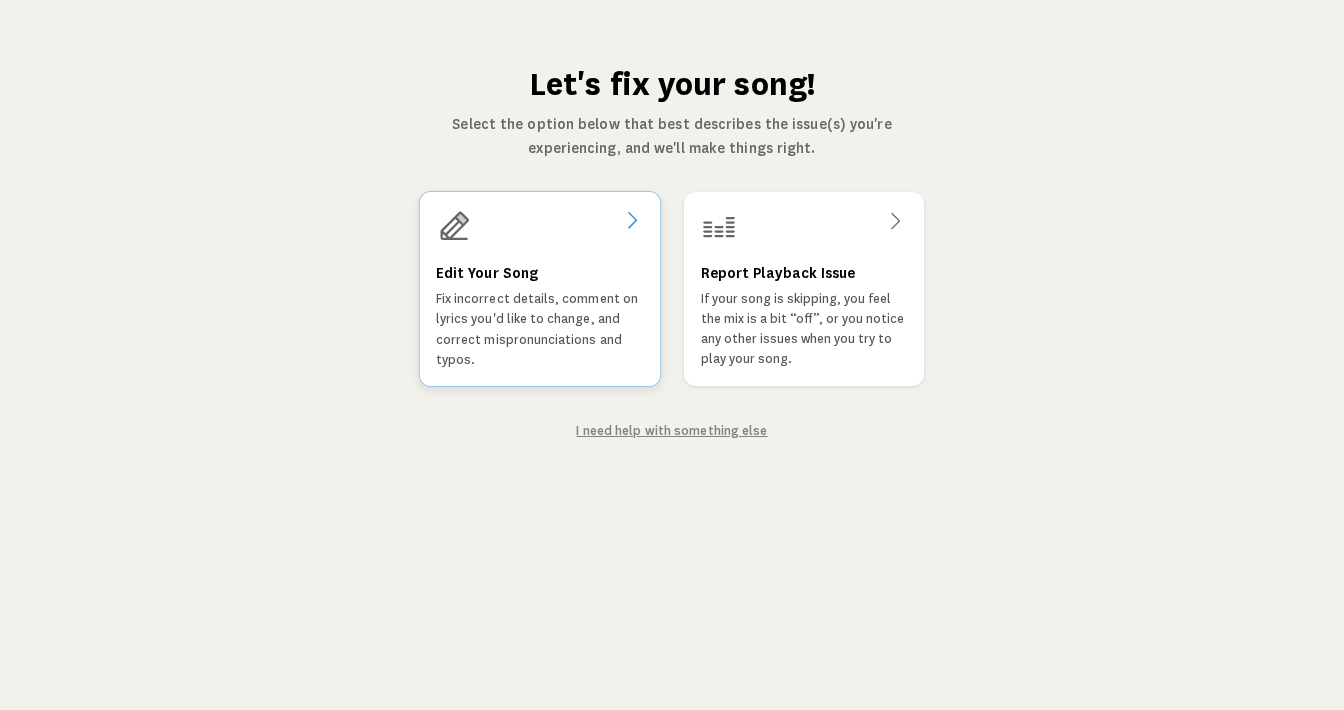 click on "Fix incorrect details, comment on lyrics you'd like to change, and correct mispronunciations and typos." at bounding box center [540, 329] 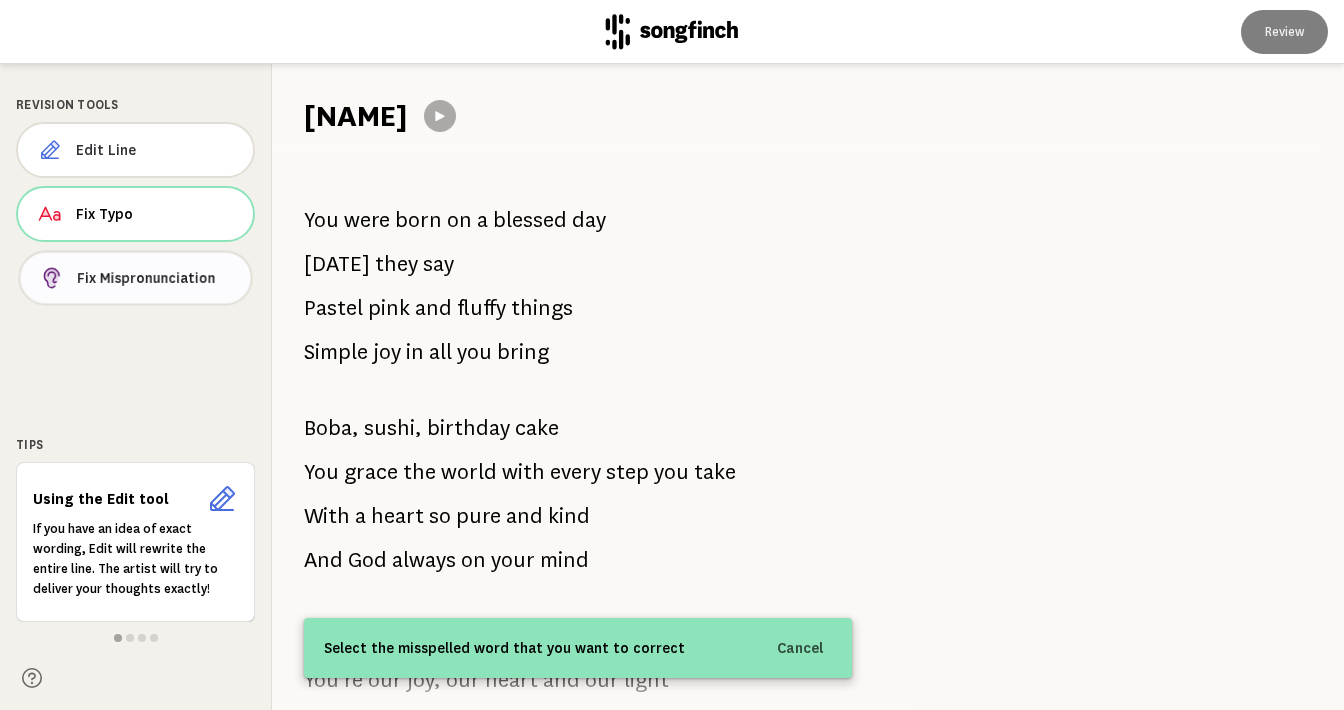 click on "Fix Mispronunciation" at bounding box center (156, 278) 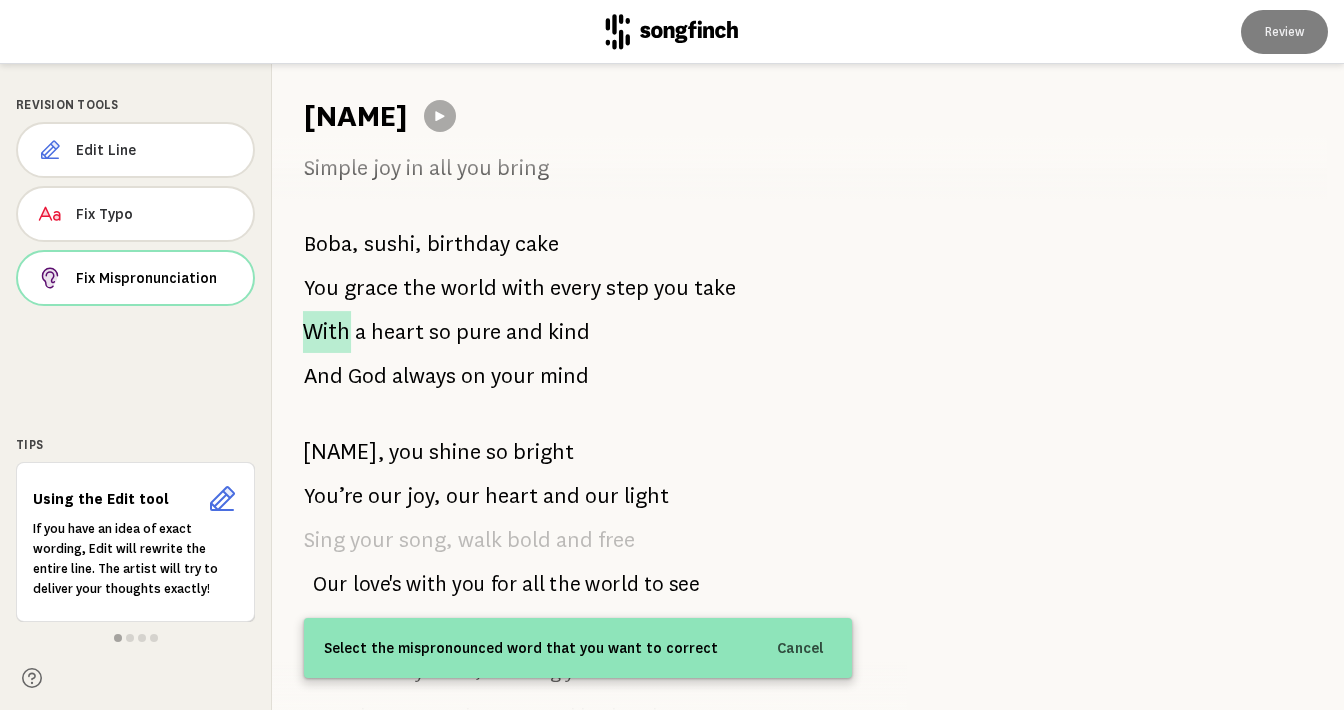 scroll, scrollTop: 189, scrollLeft: 0, axis: vertical 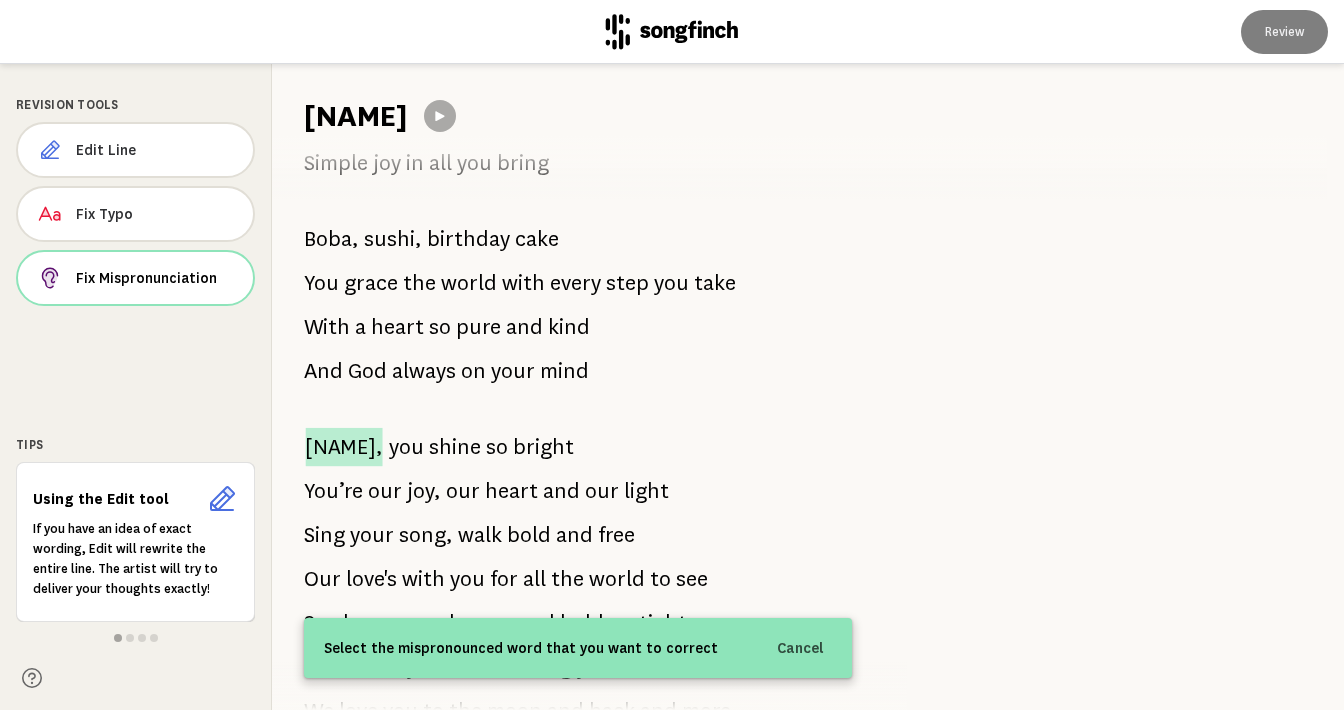 click on "[NAME]," at bounding box center [343, 447] 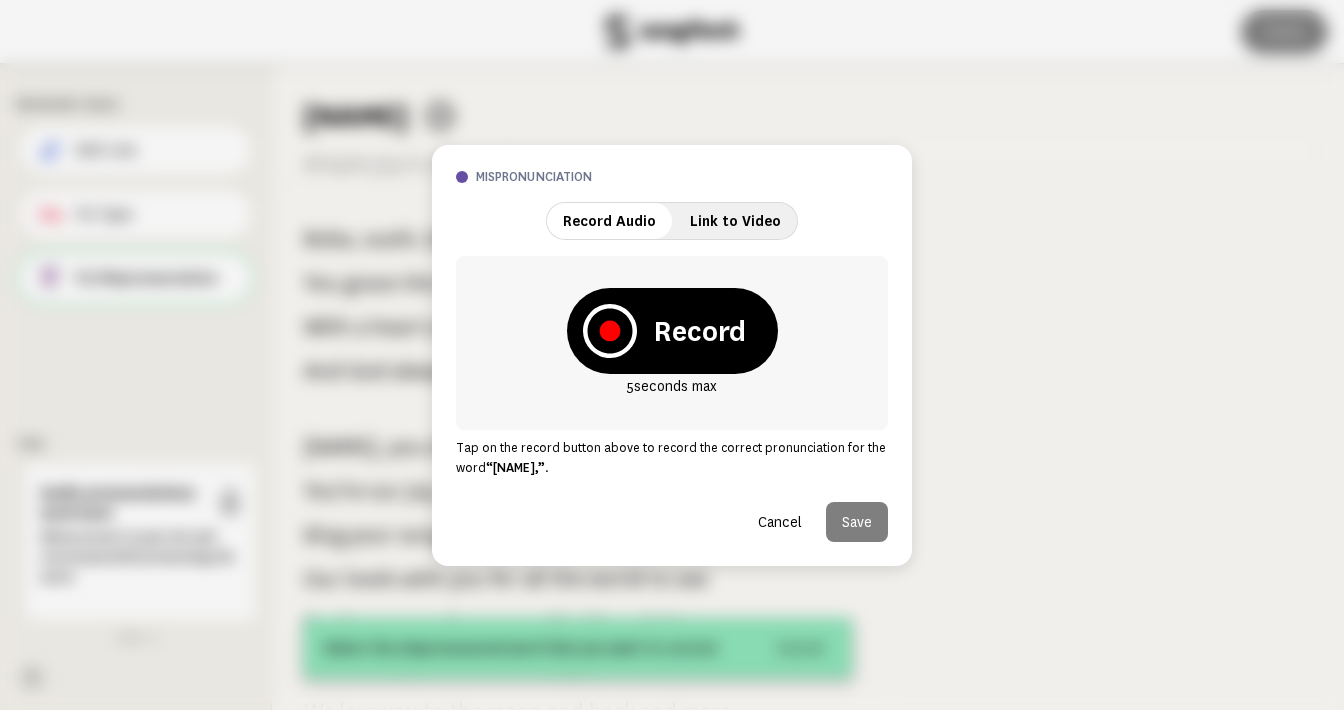 click on "Cancel" at bounding box center (780, 522) 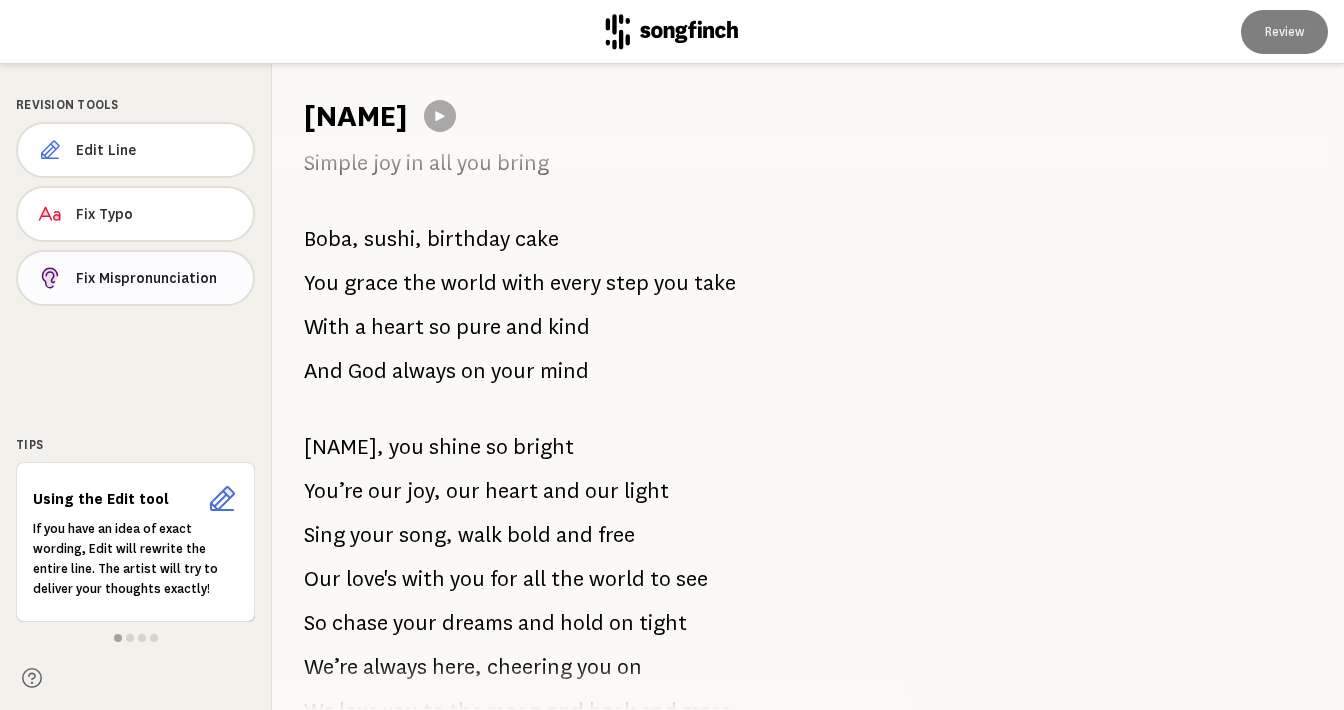 click on "Fix Mispronunciation" at bounding box center (156, 278) 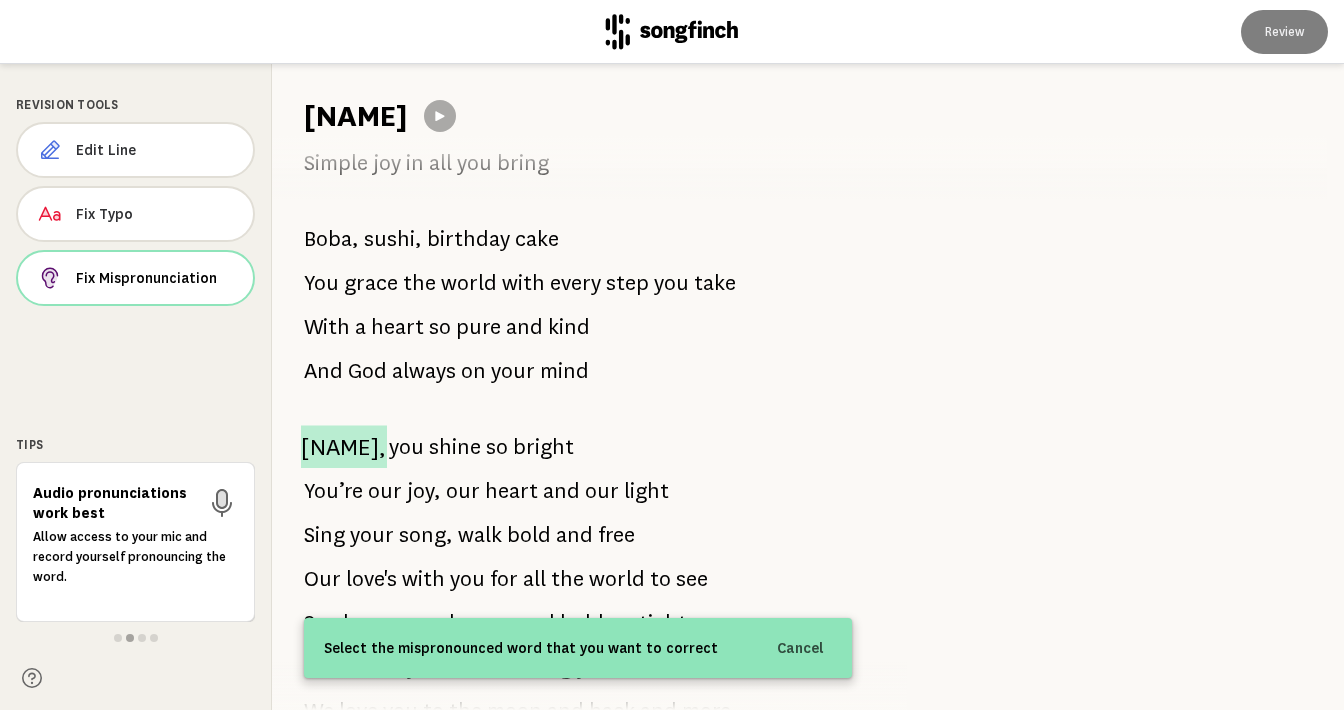 click on "[NAME]," at bounding box center (344, 447) 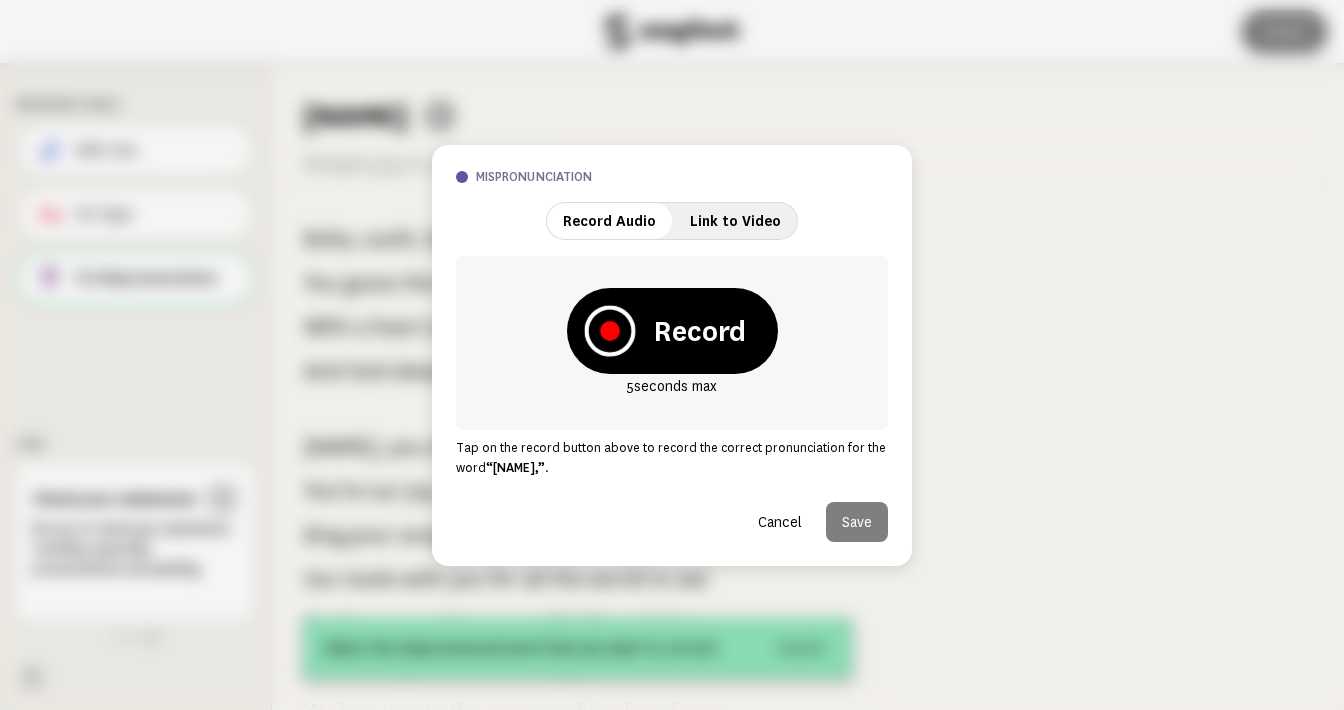 click 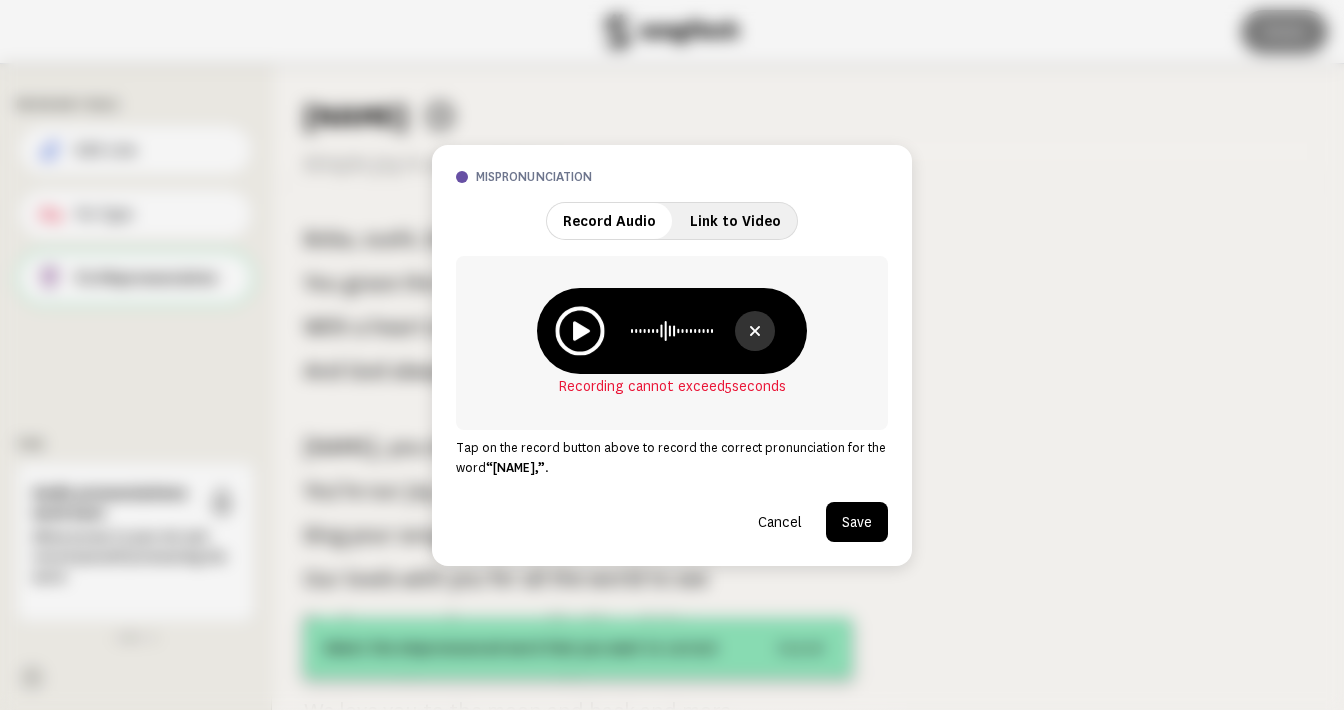 click 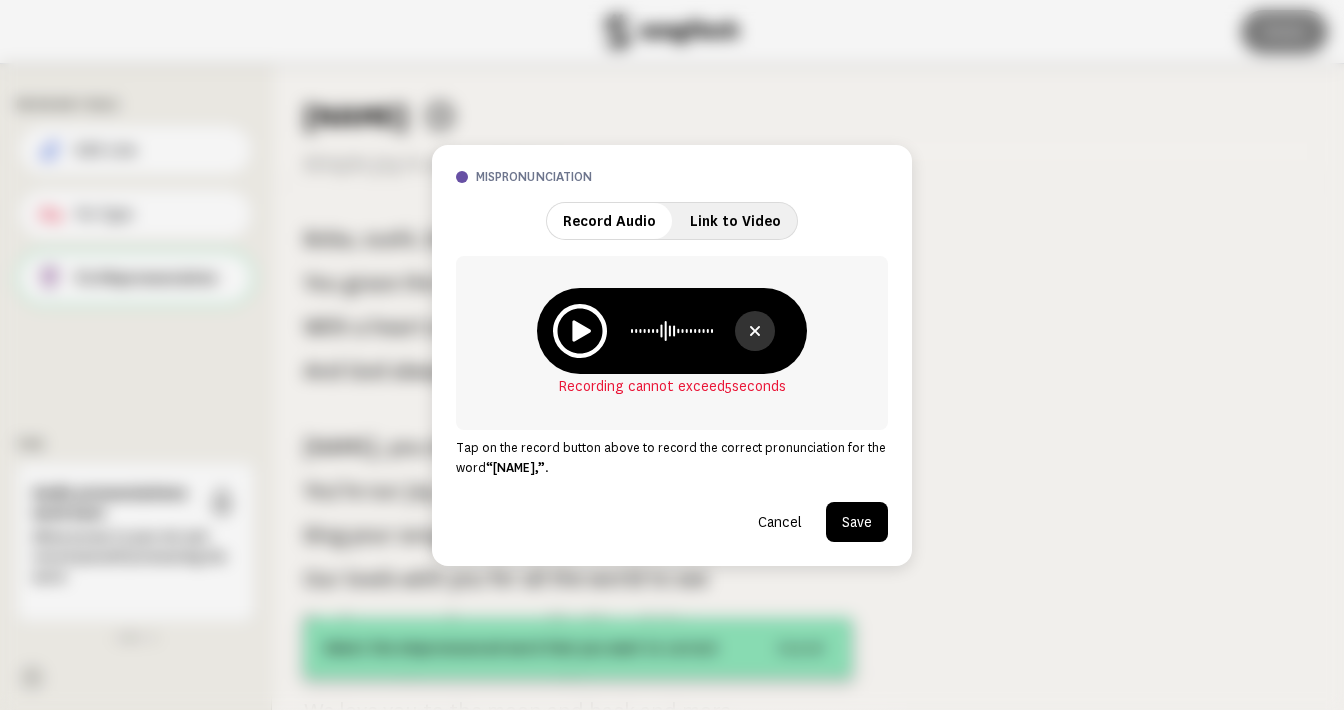 click 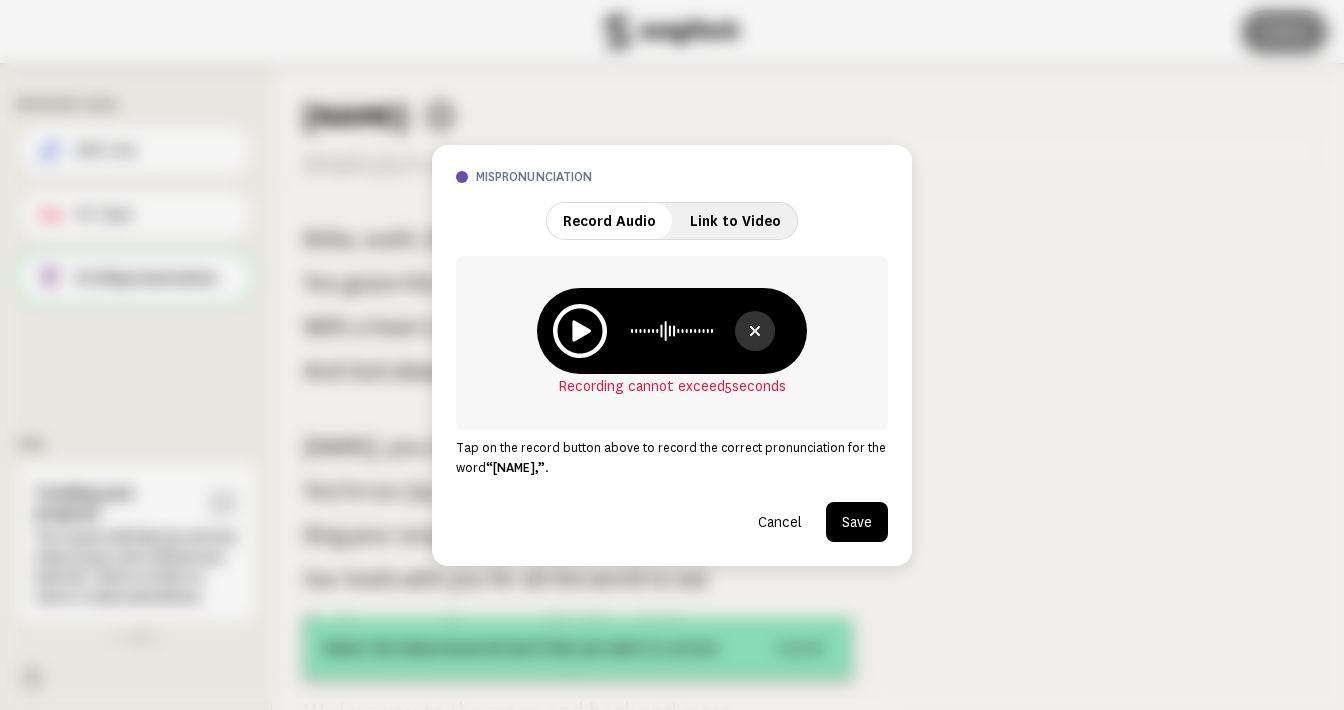 click 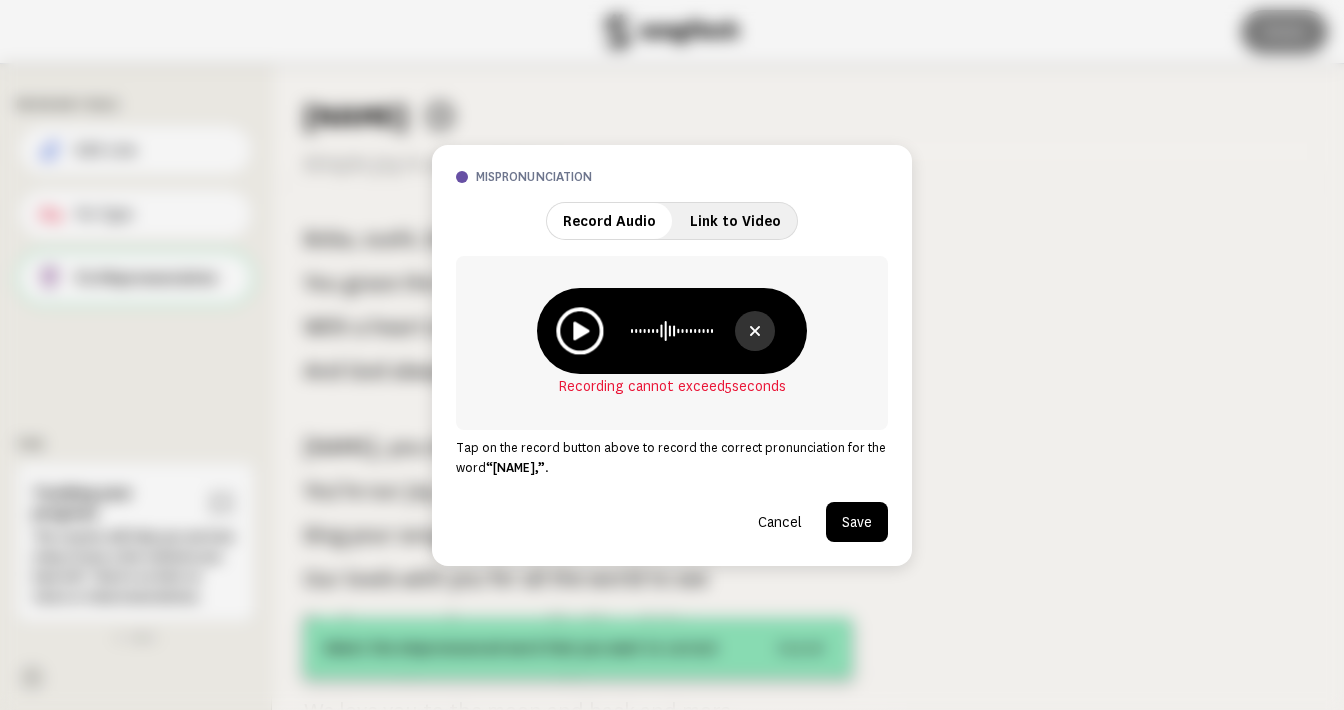 click 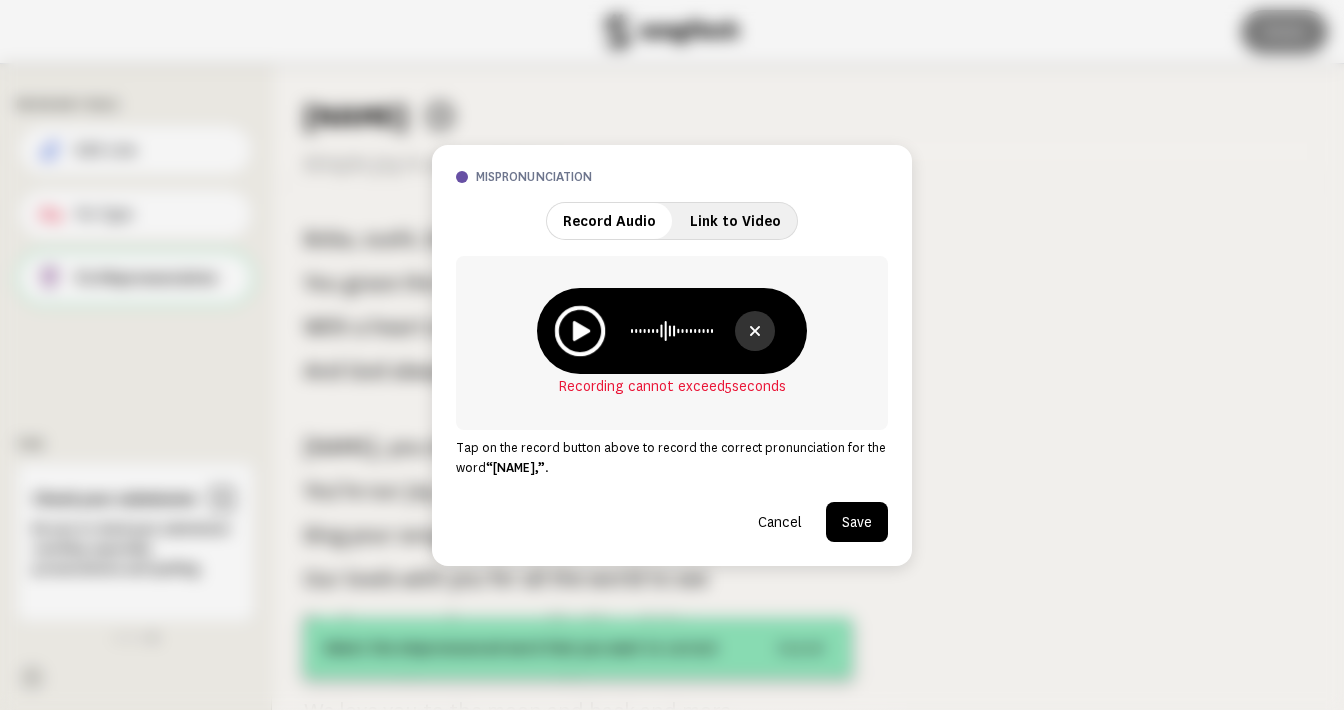 click 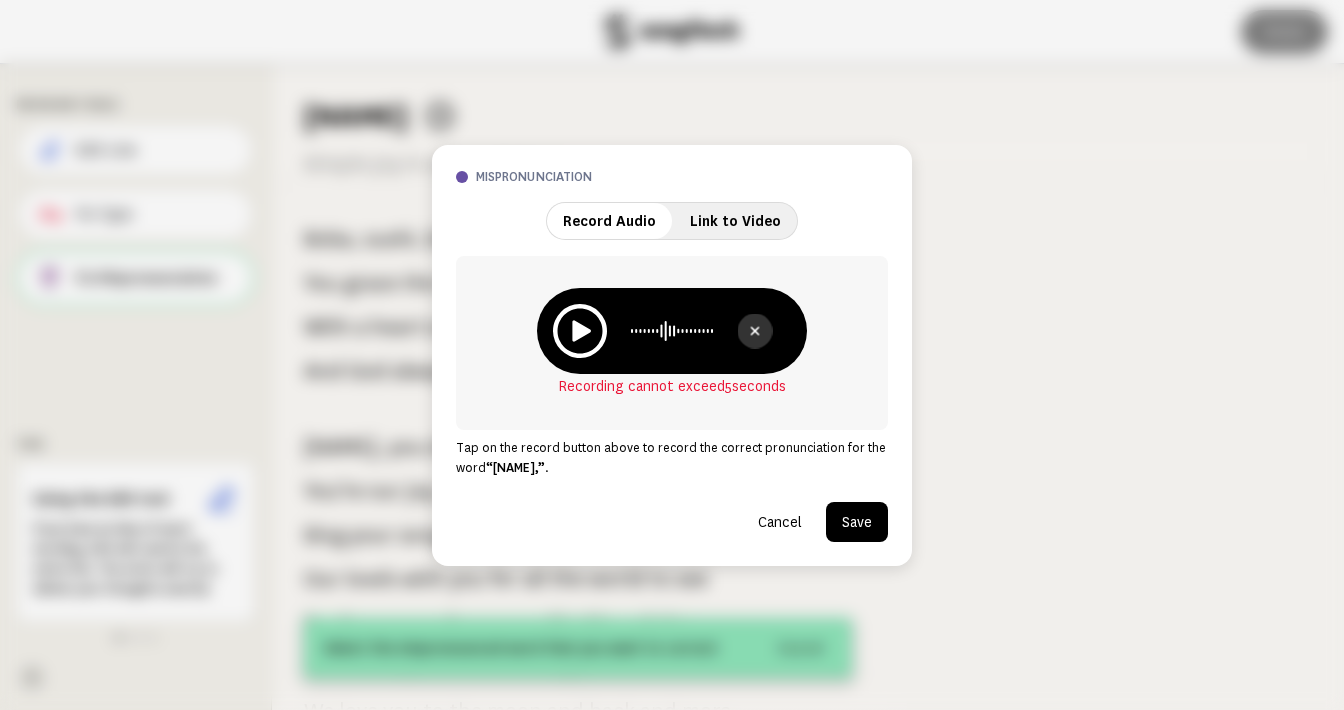 click 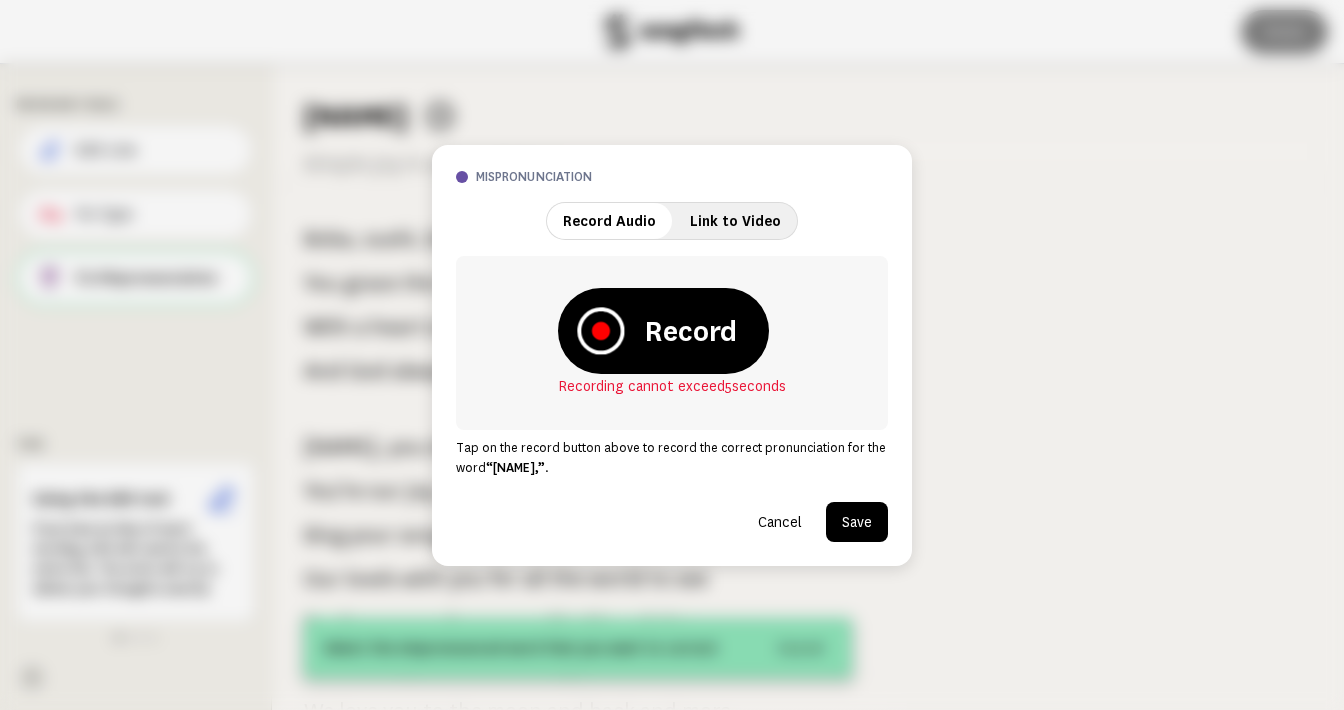 click 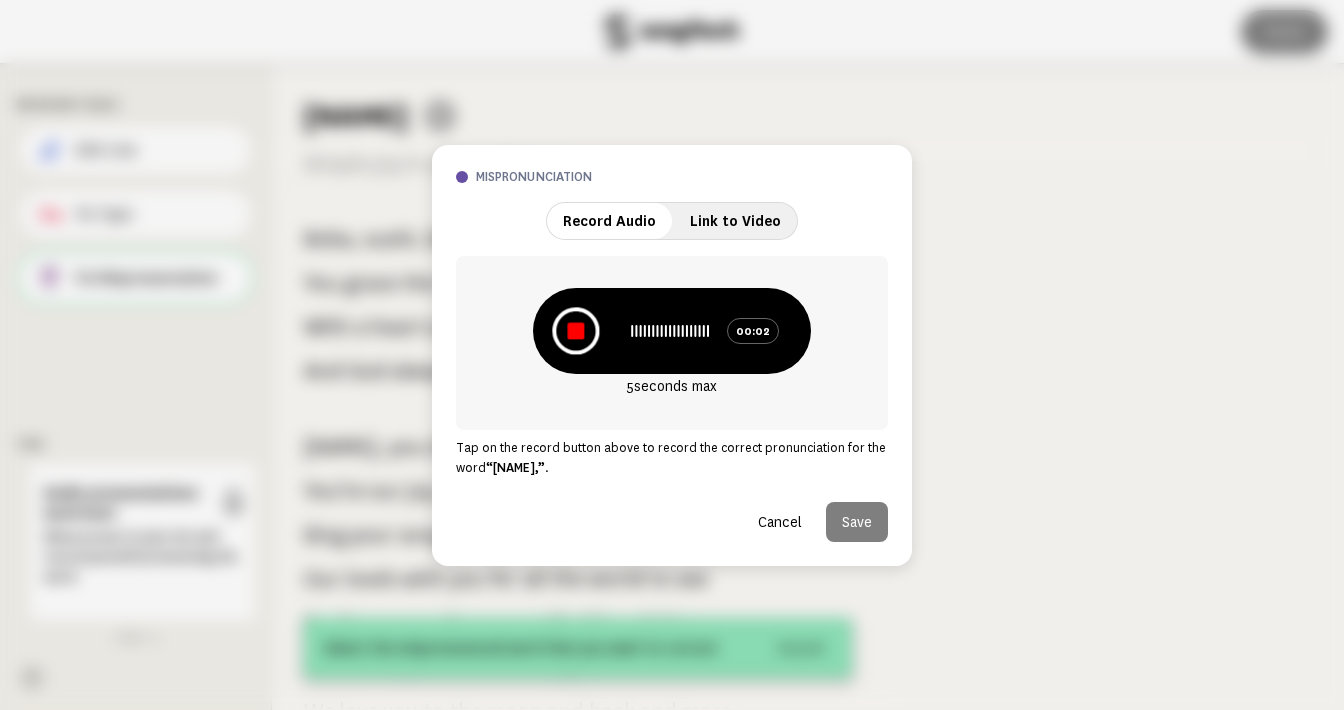 click 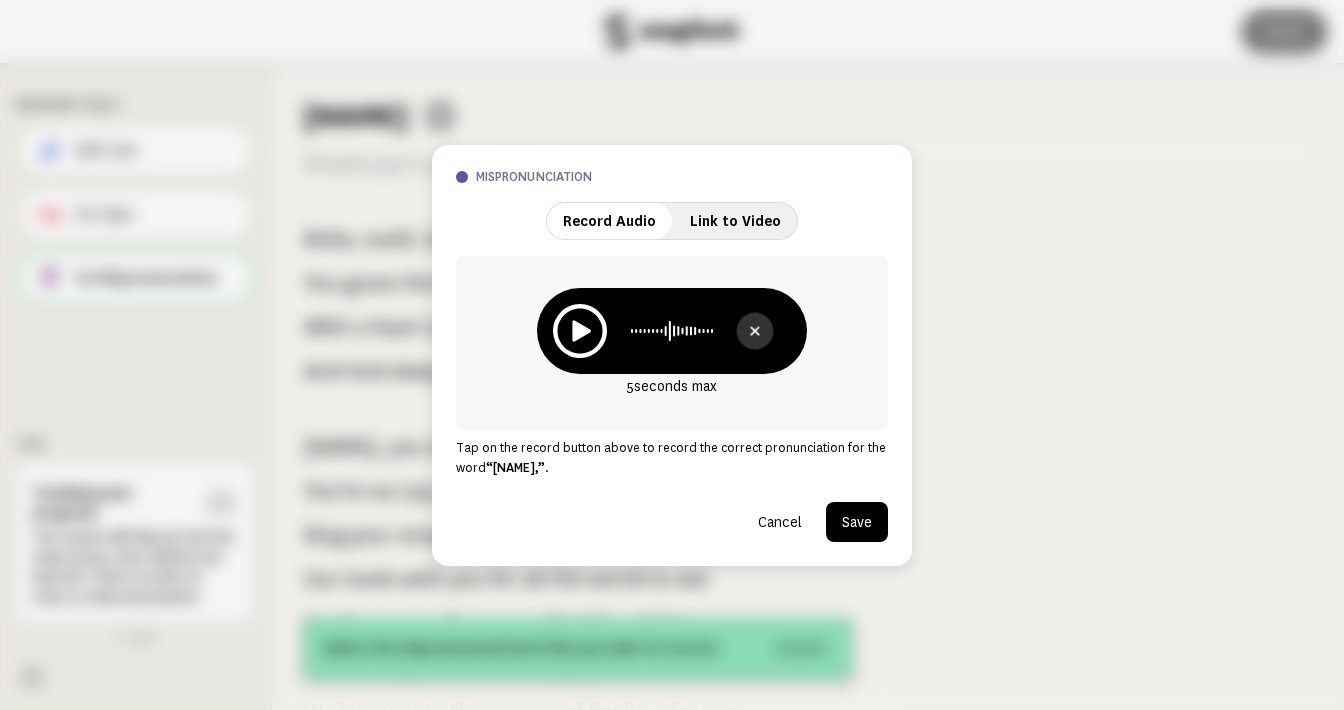 click 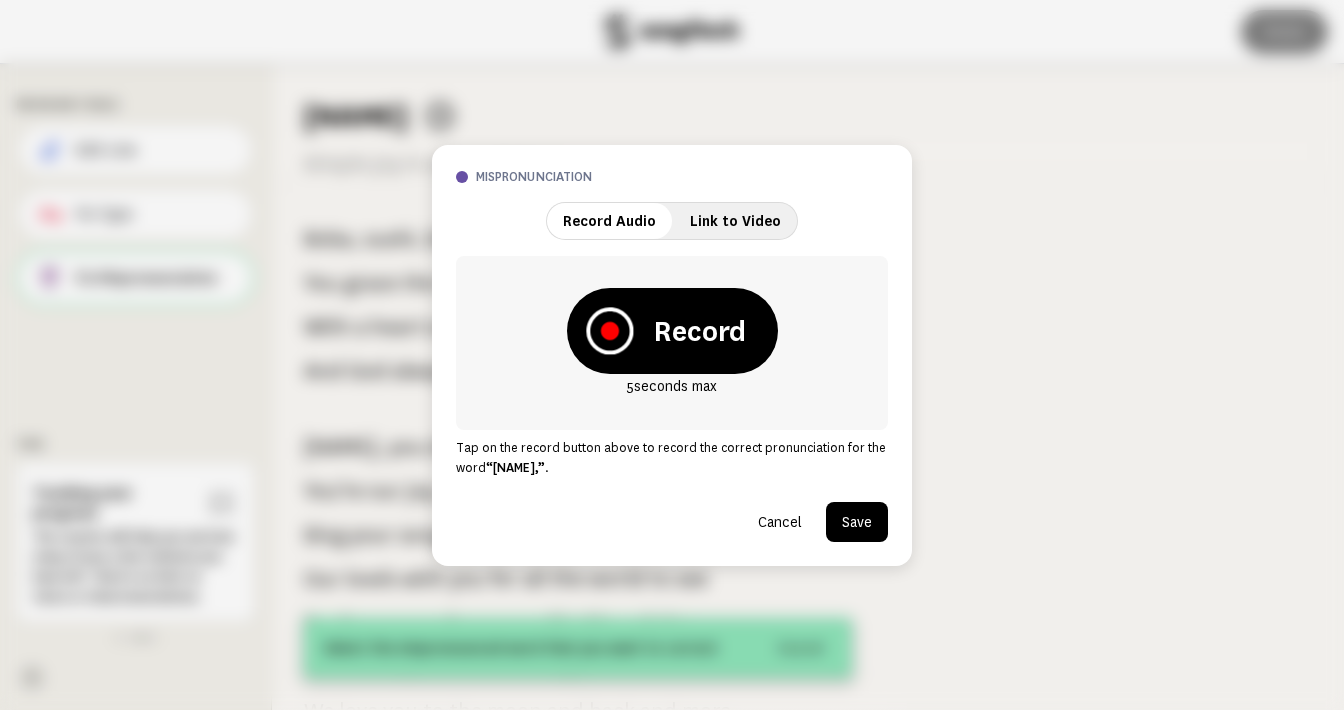 click 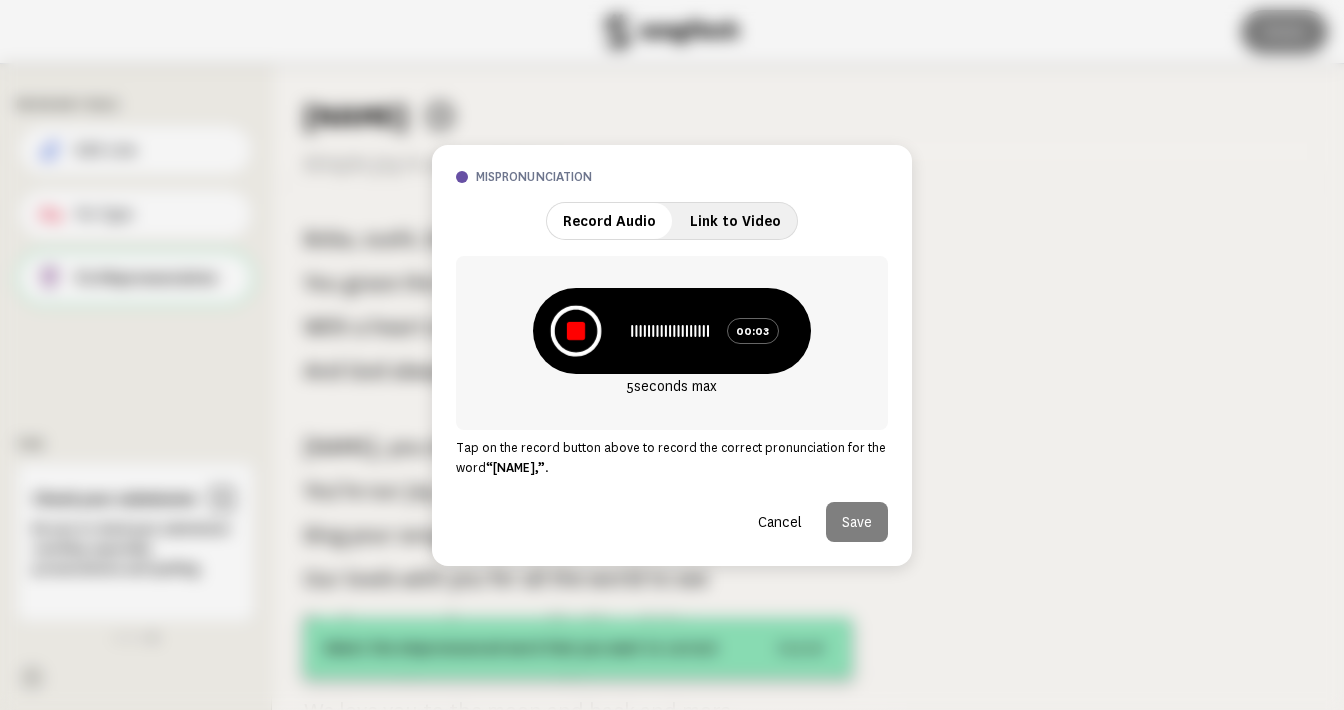 click 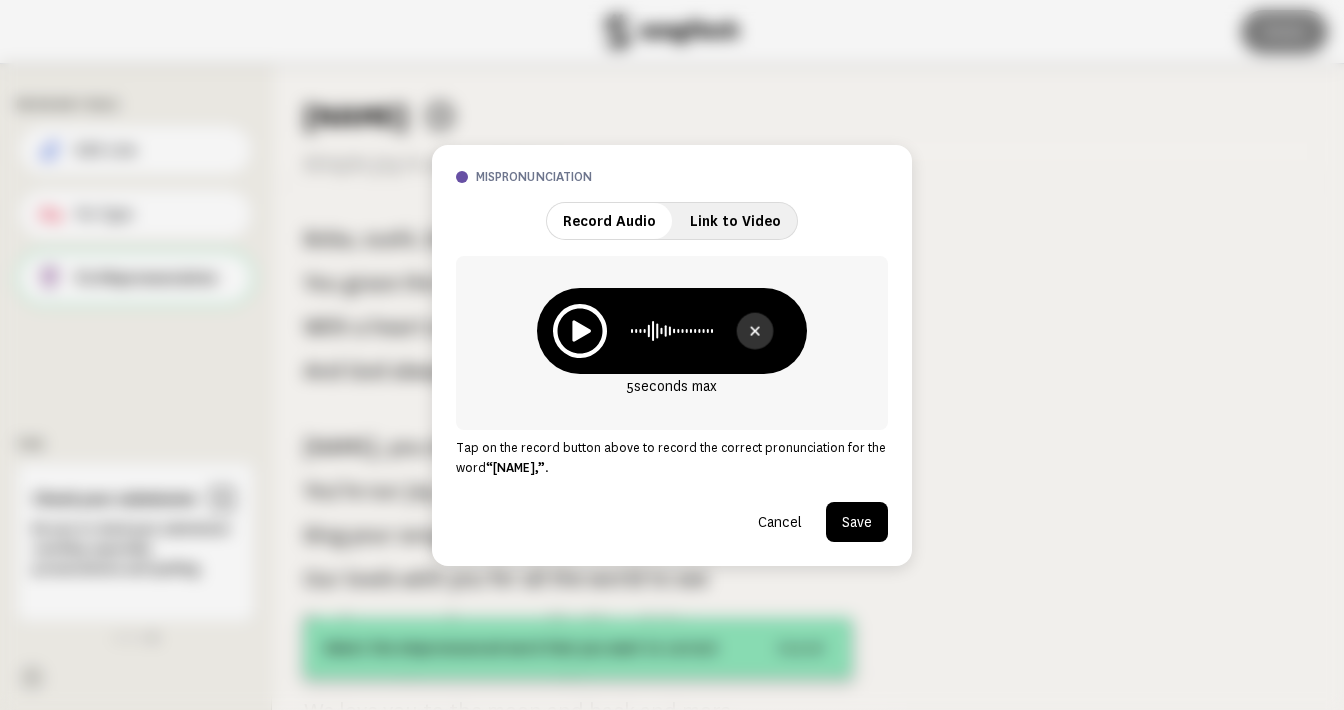 click 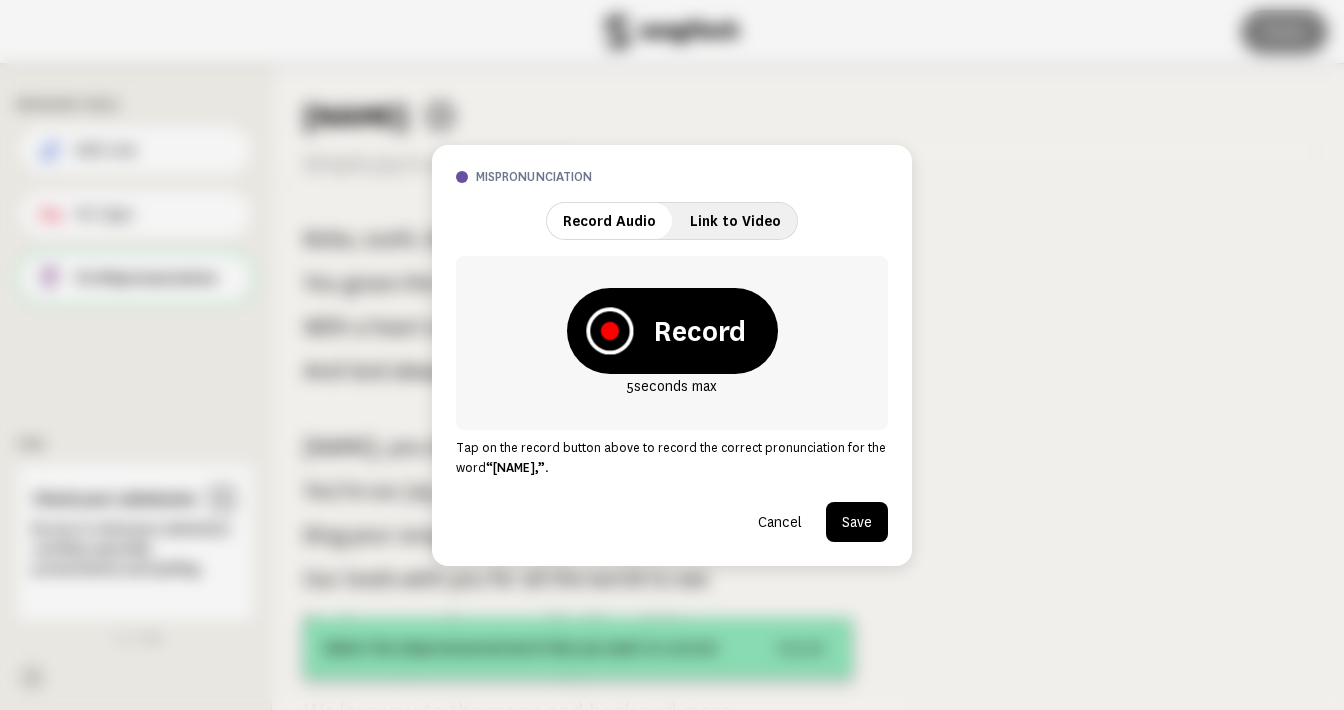 click 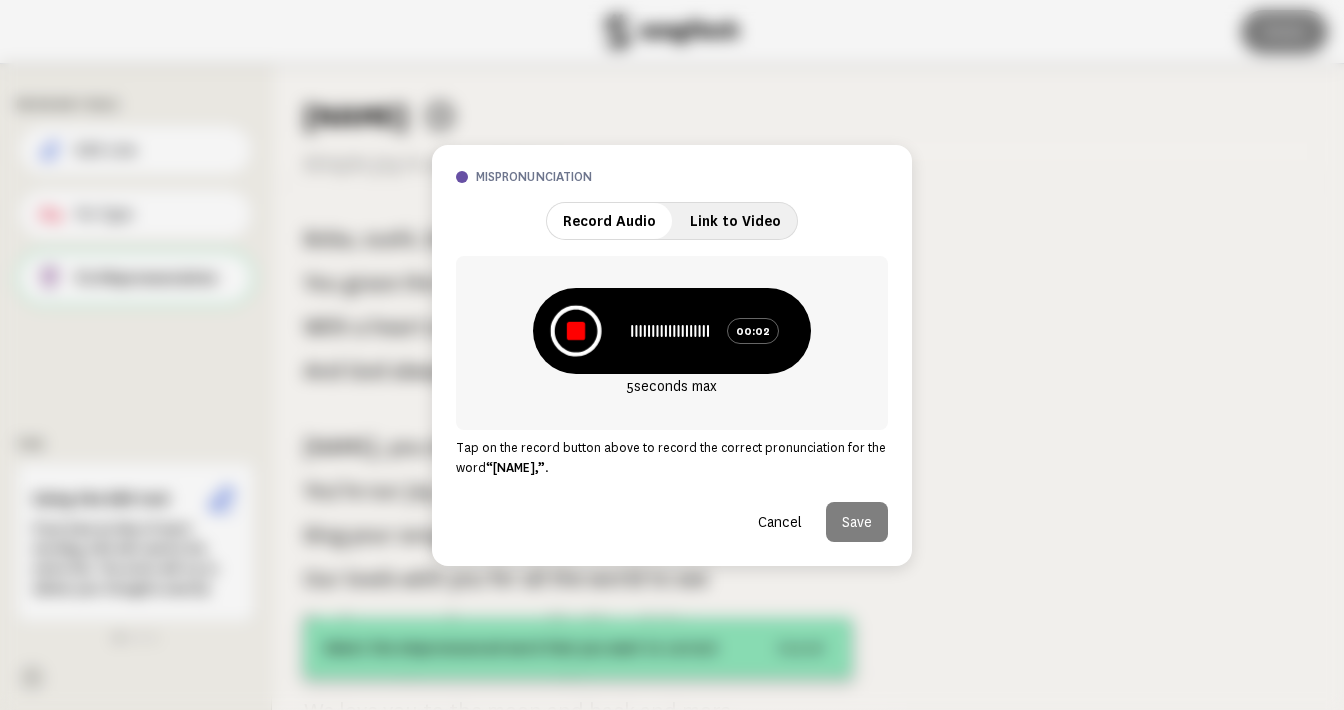 click 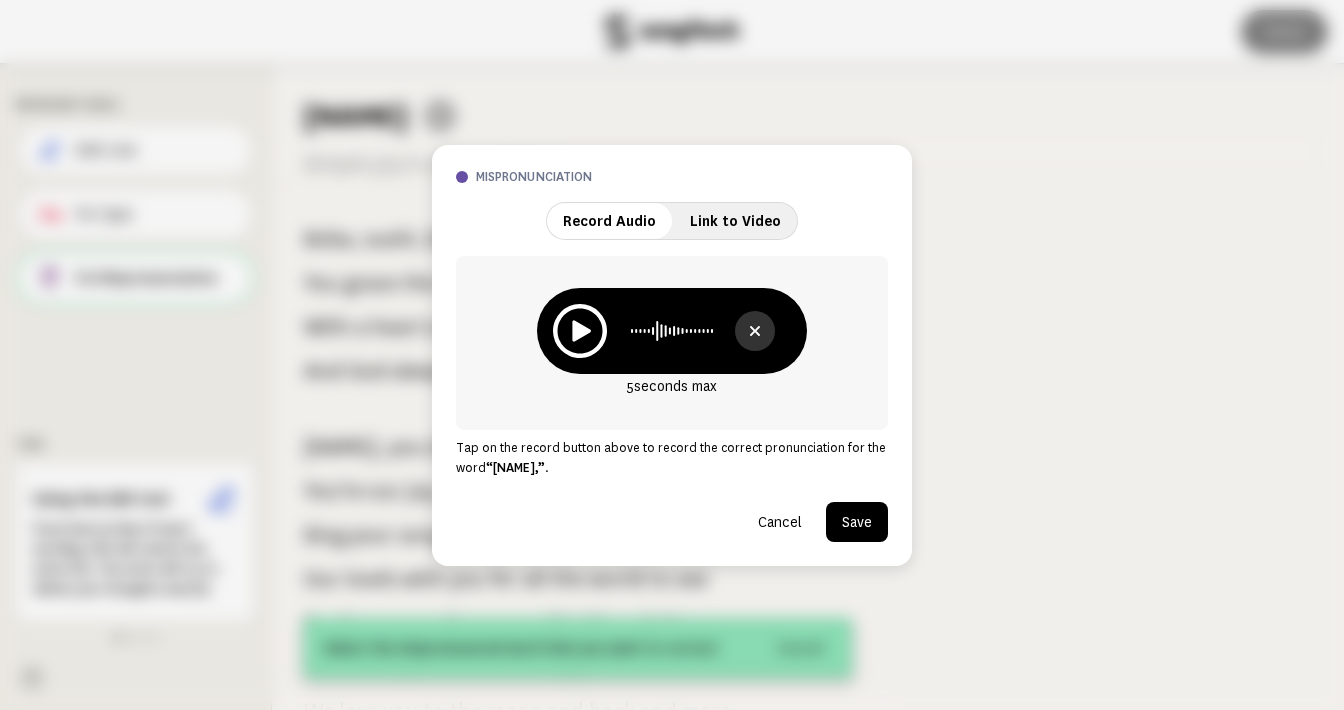 click on "Save" at bounding box center [857, 522] 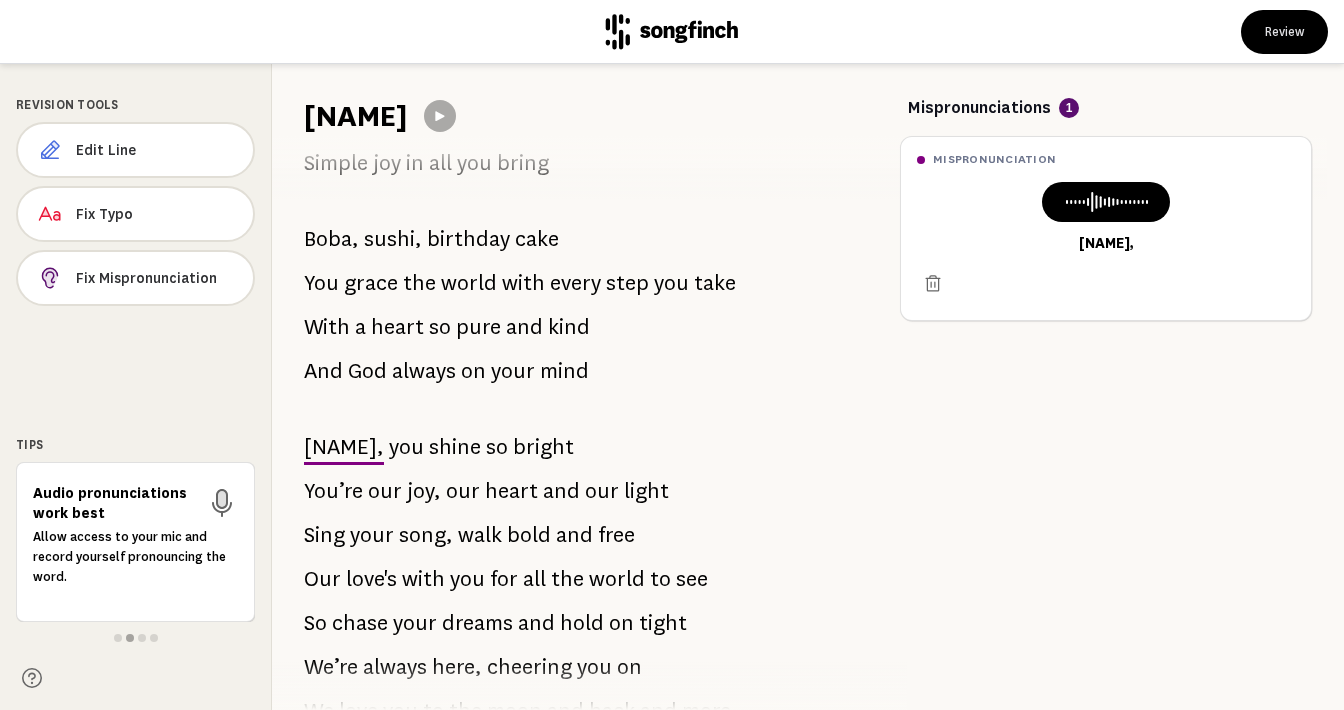 click on "walk" at bounding box center [480, 535] 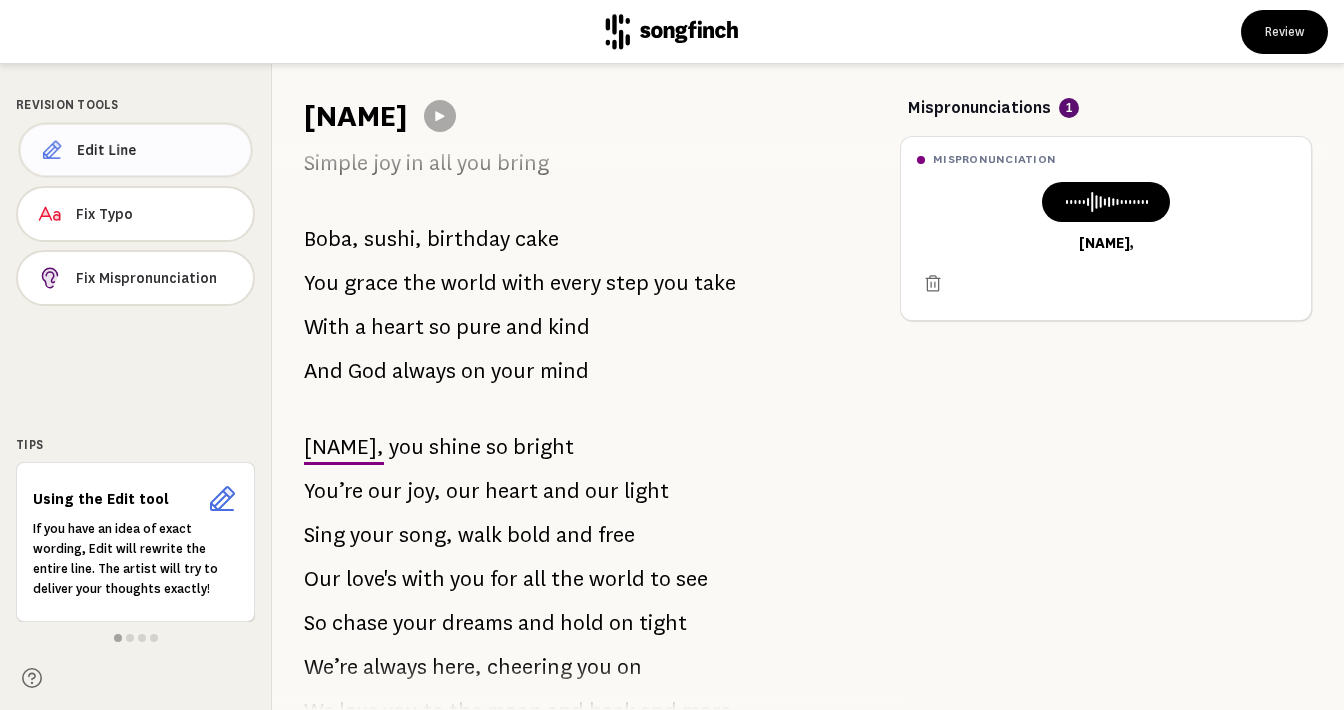 click on "Edit Line" at bounding box center (156, 150) 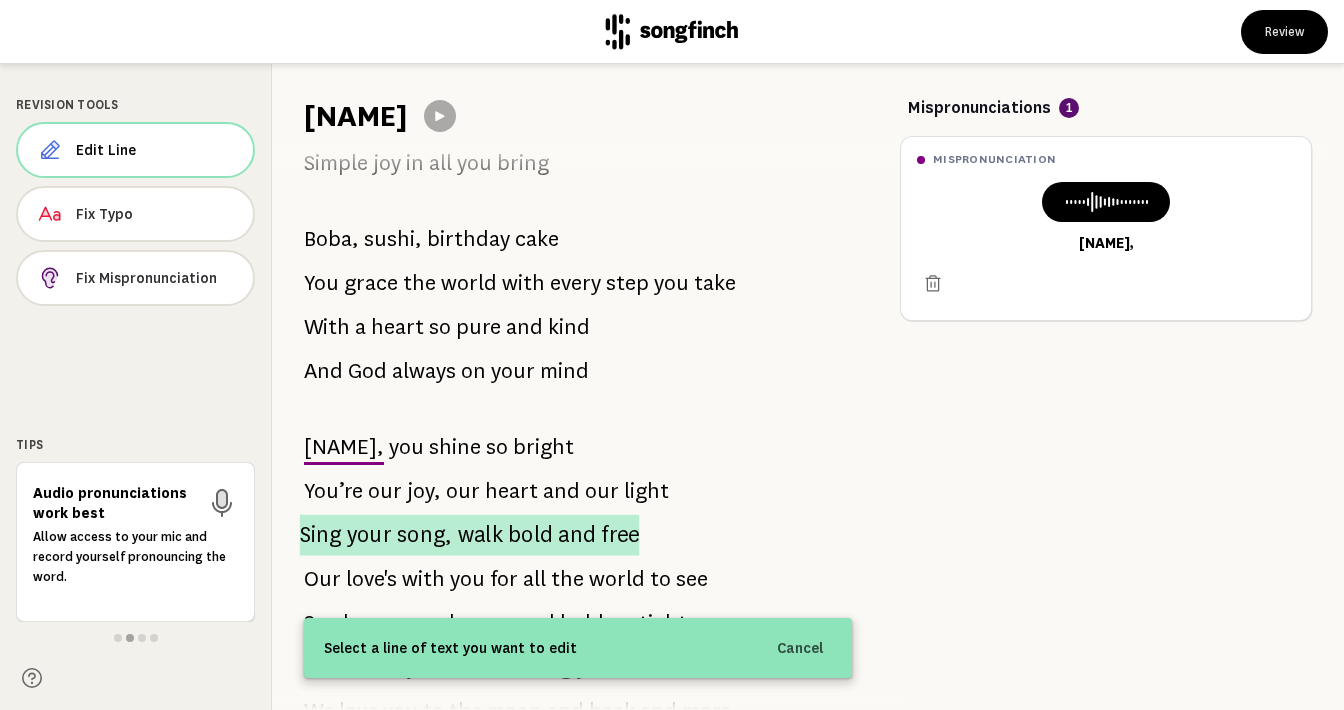 click on "walk" at bounding box center (480, 534) 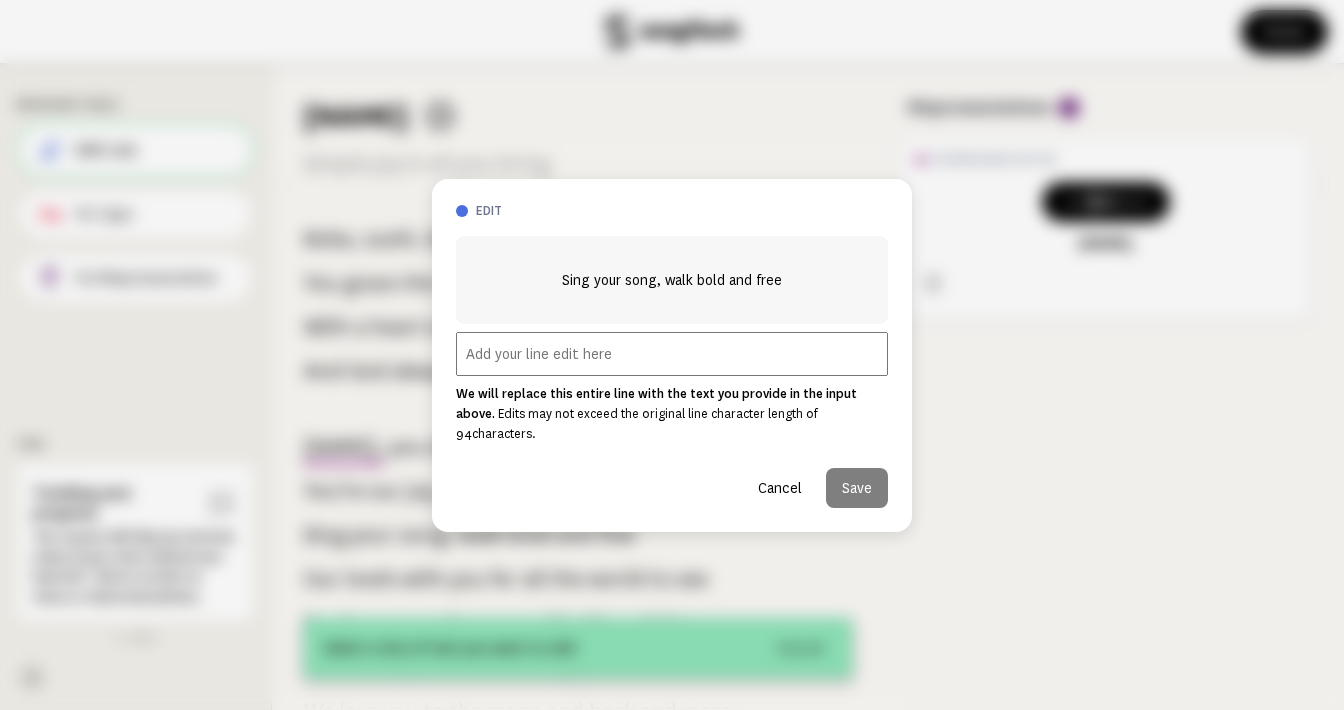 click on "Cancel" at bounding box center (780, 488) 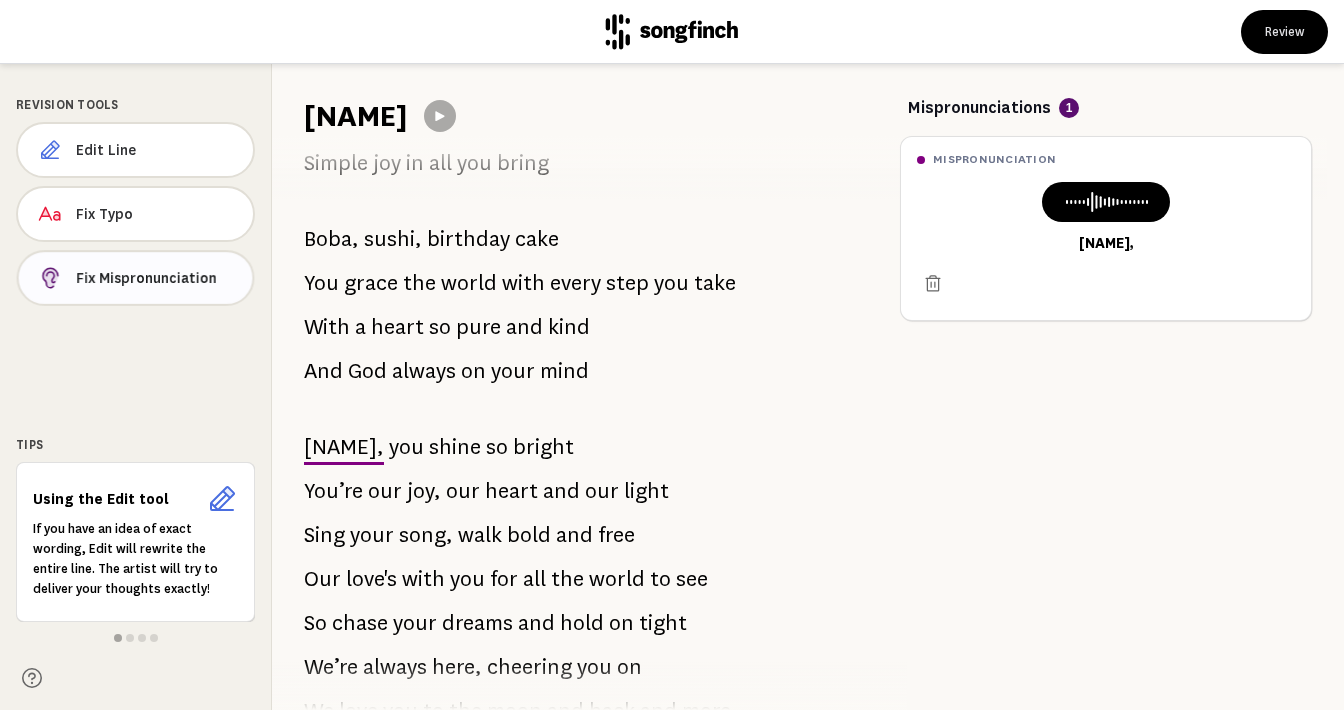 click on "Fix Mispronunciation" at bounding box center [156, 278] 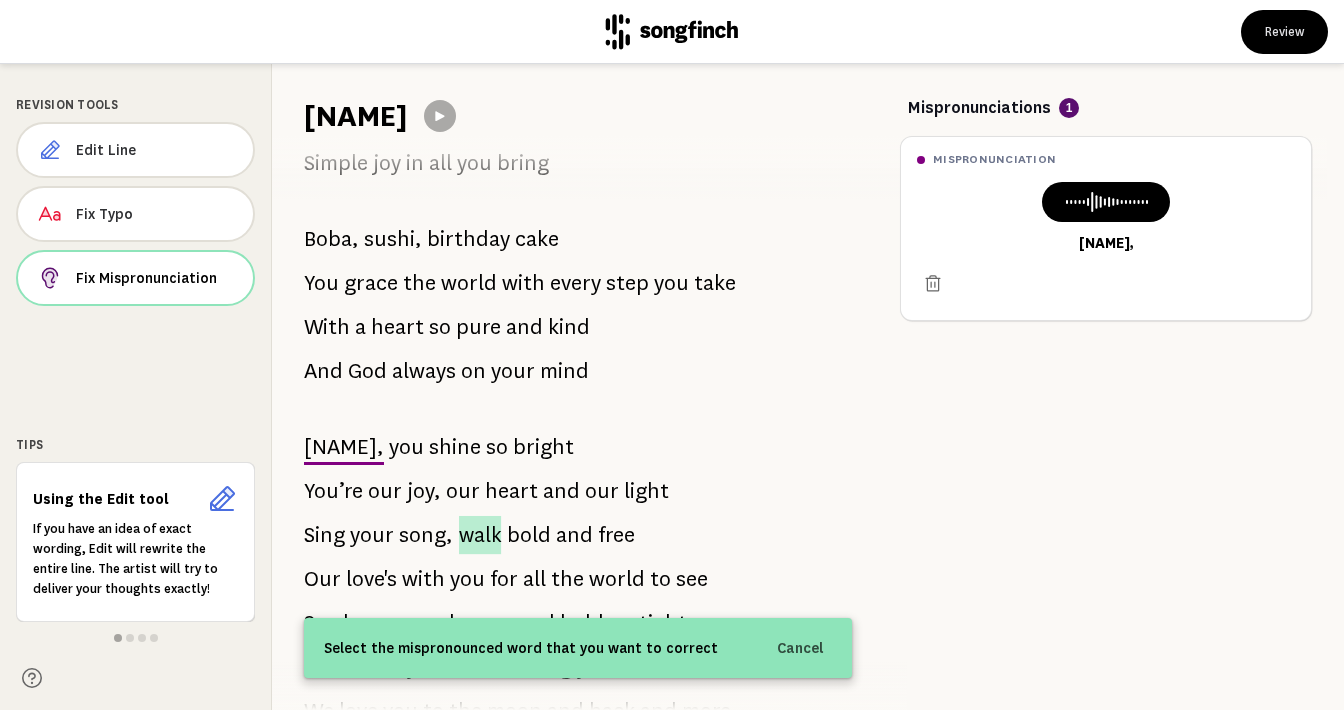 click on "walk" at bounding box center (480, 535) 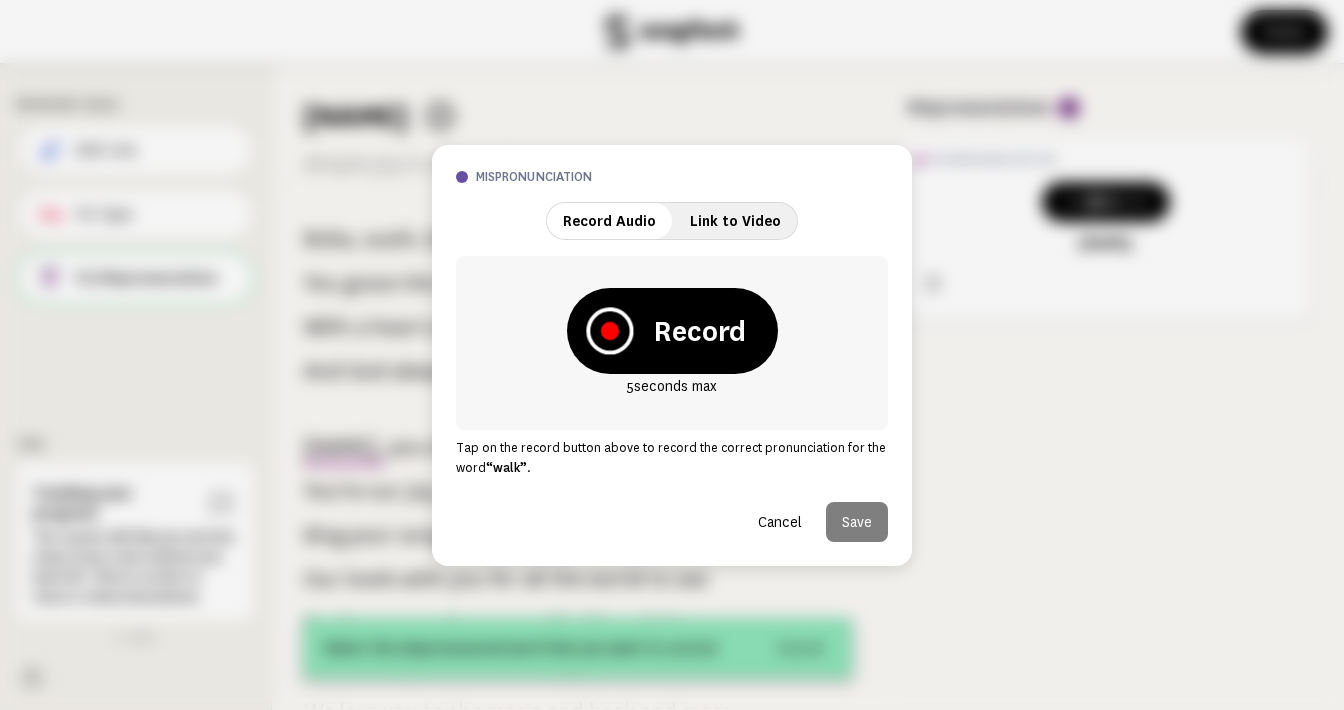 click 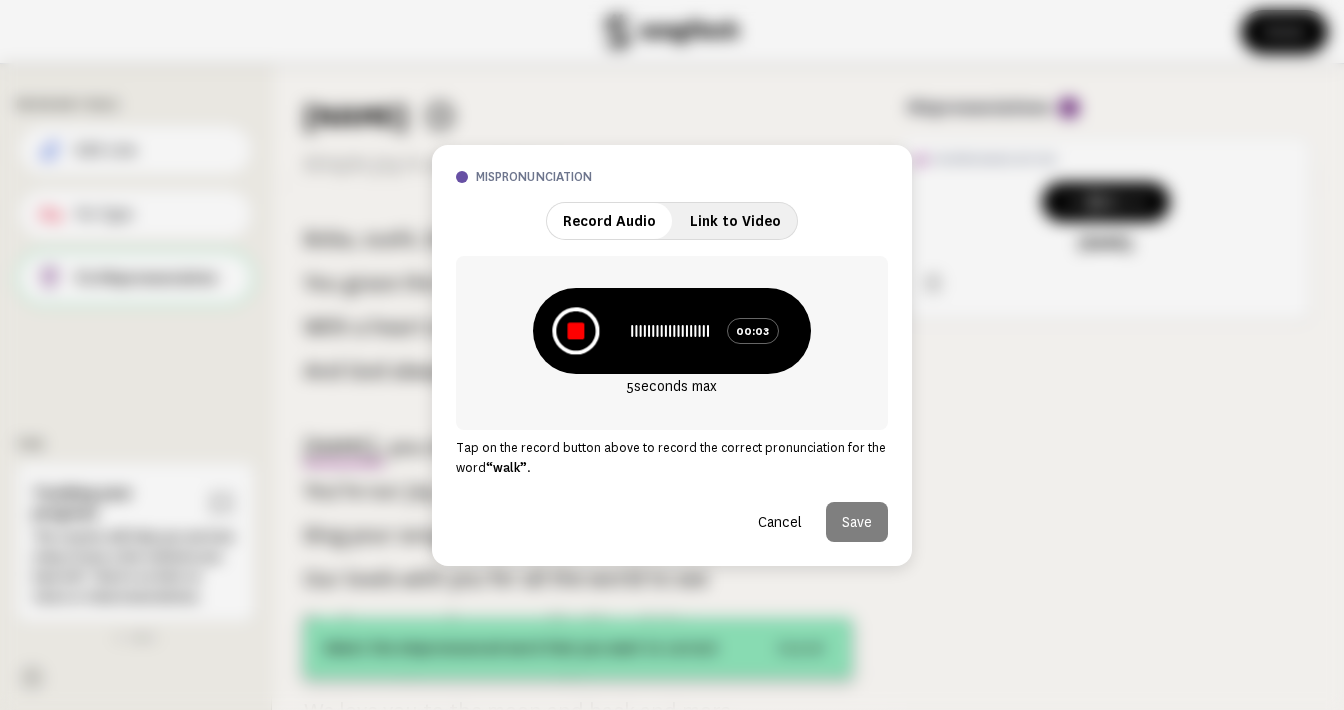 click 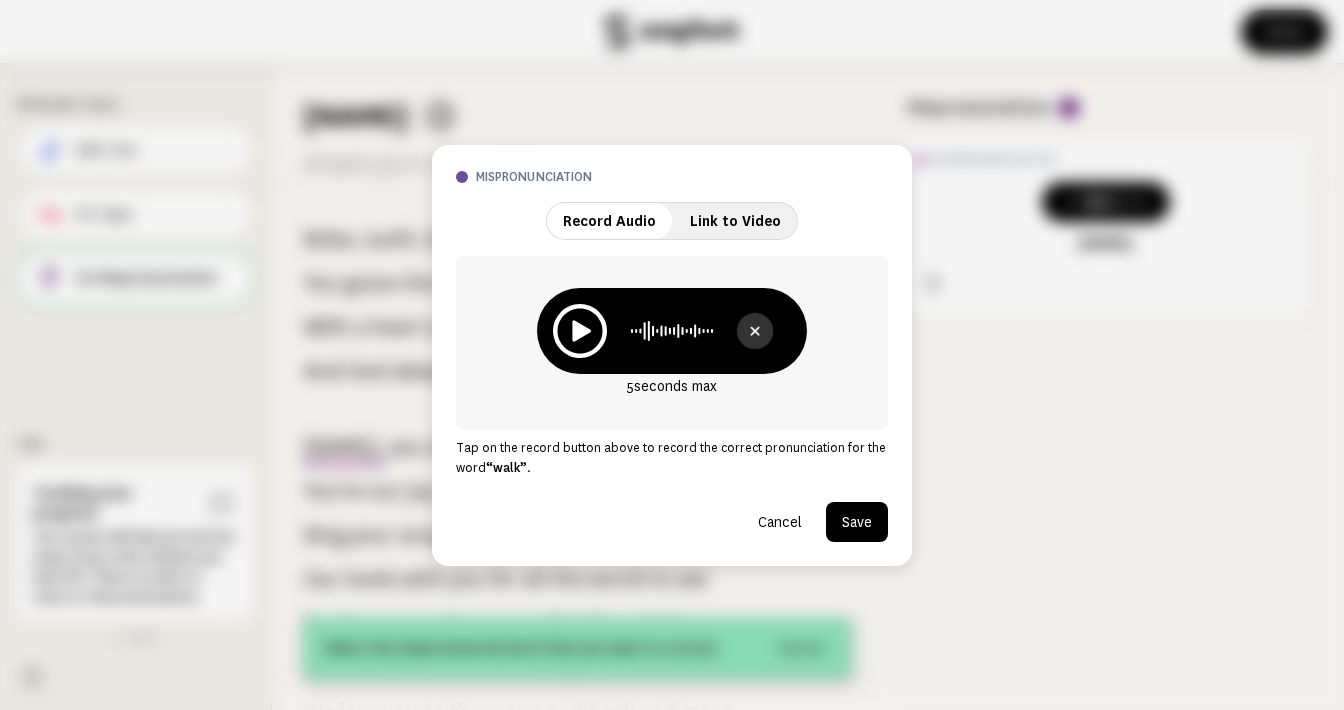 click 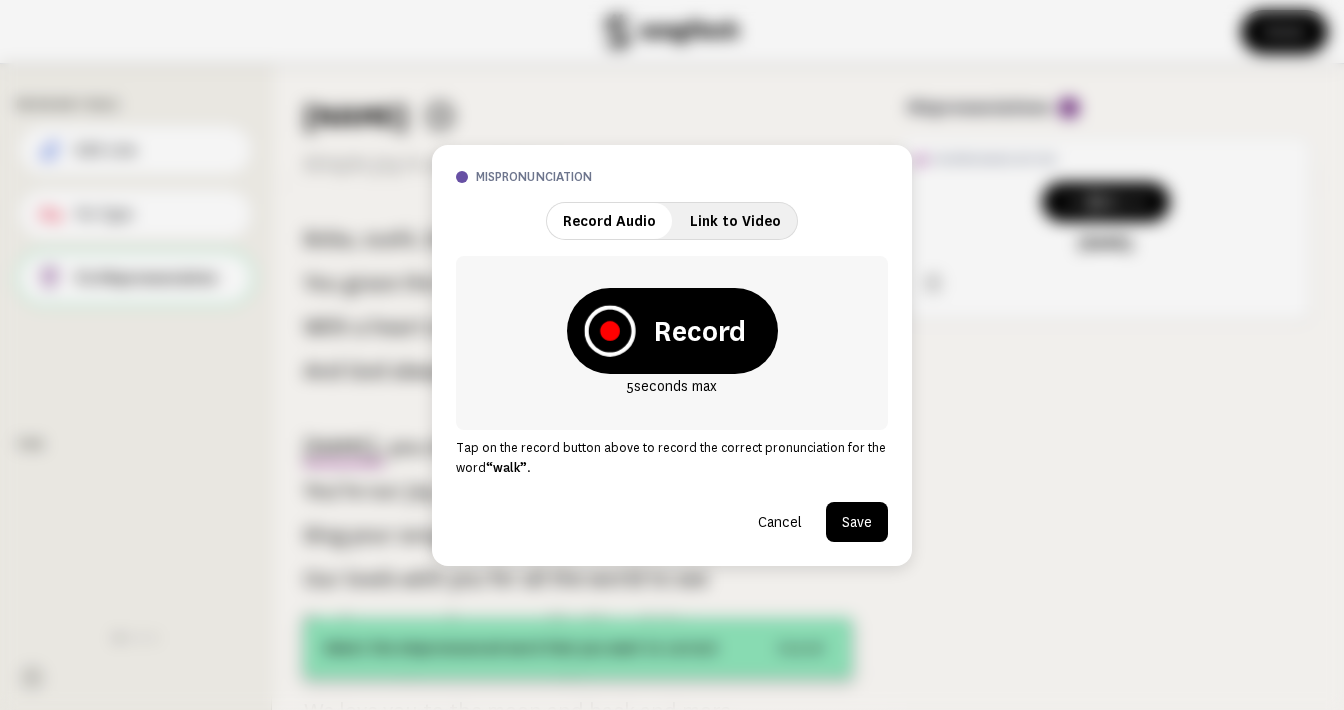 click 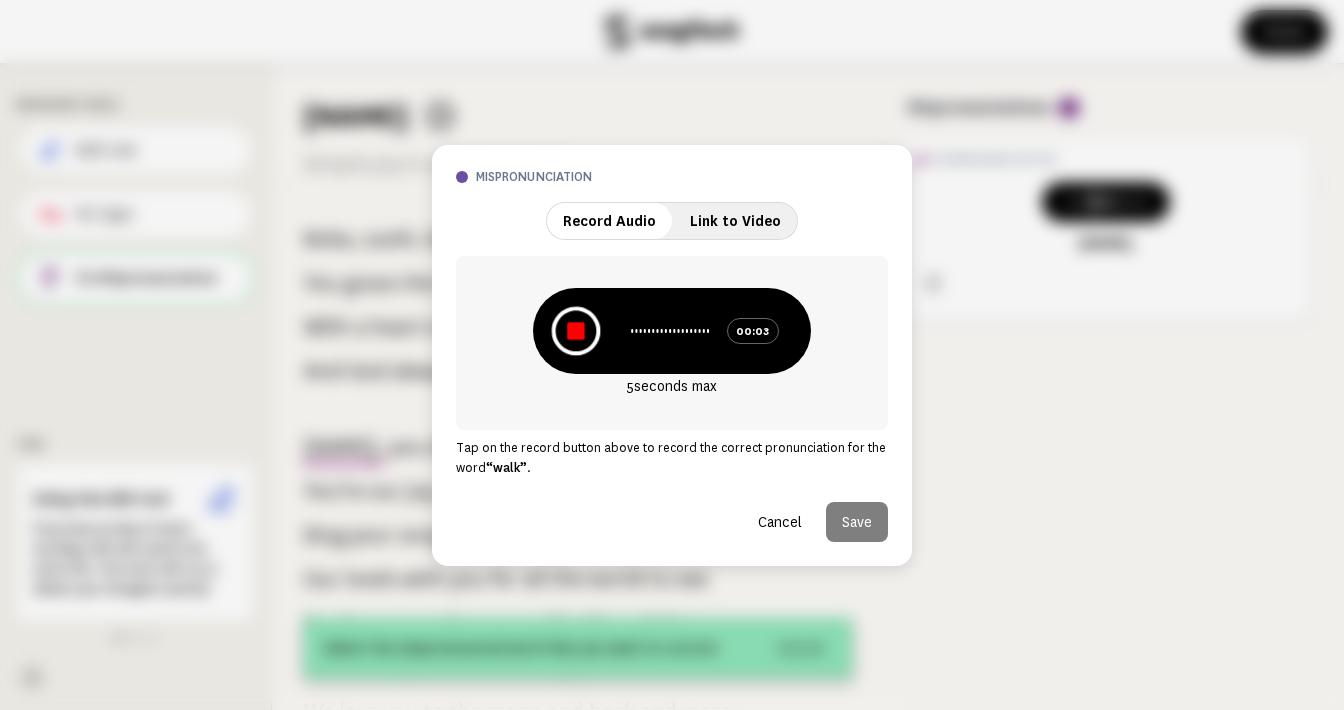 click 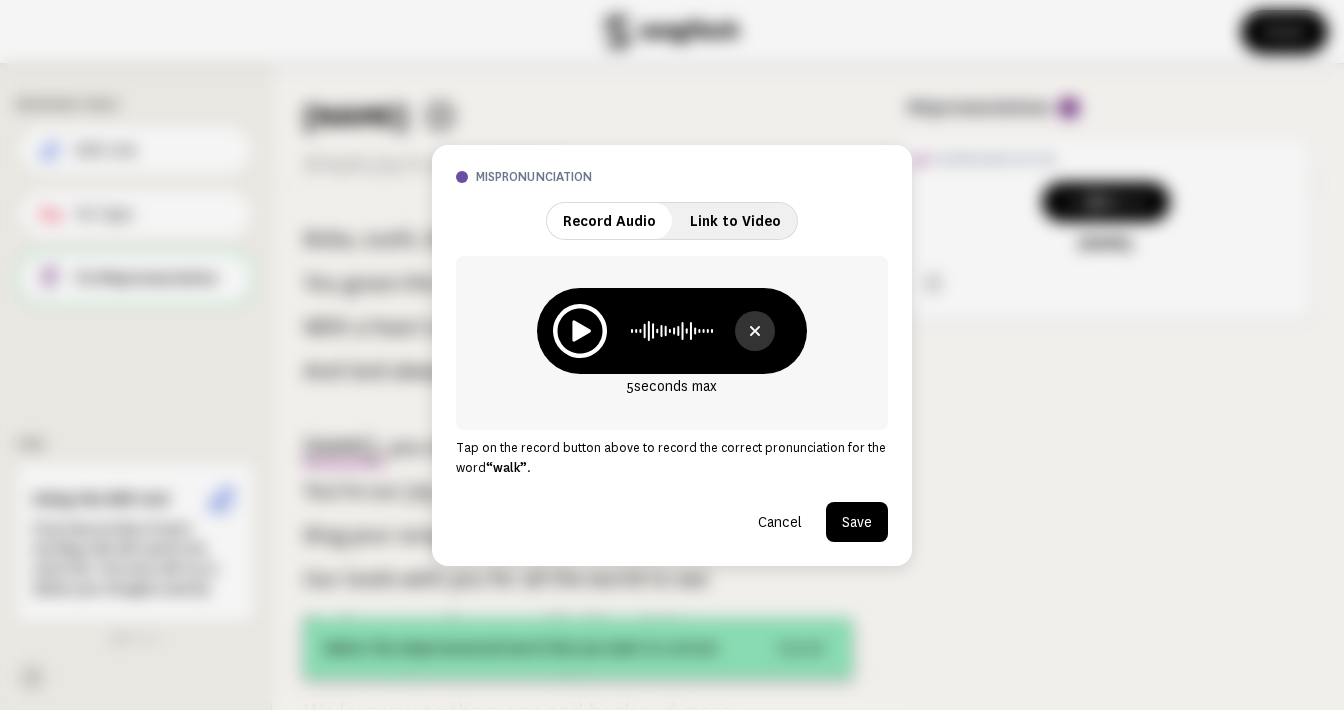 click on "Save" at bounding box center [857, 522] 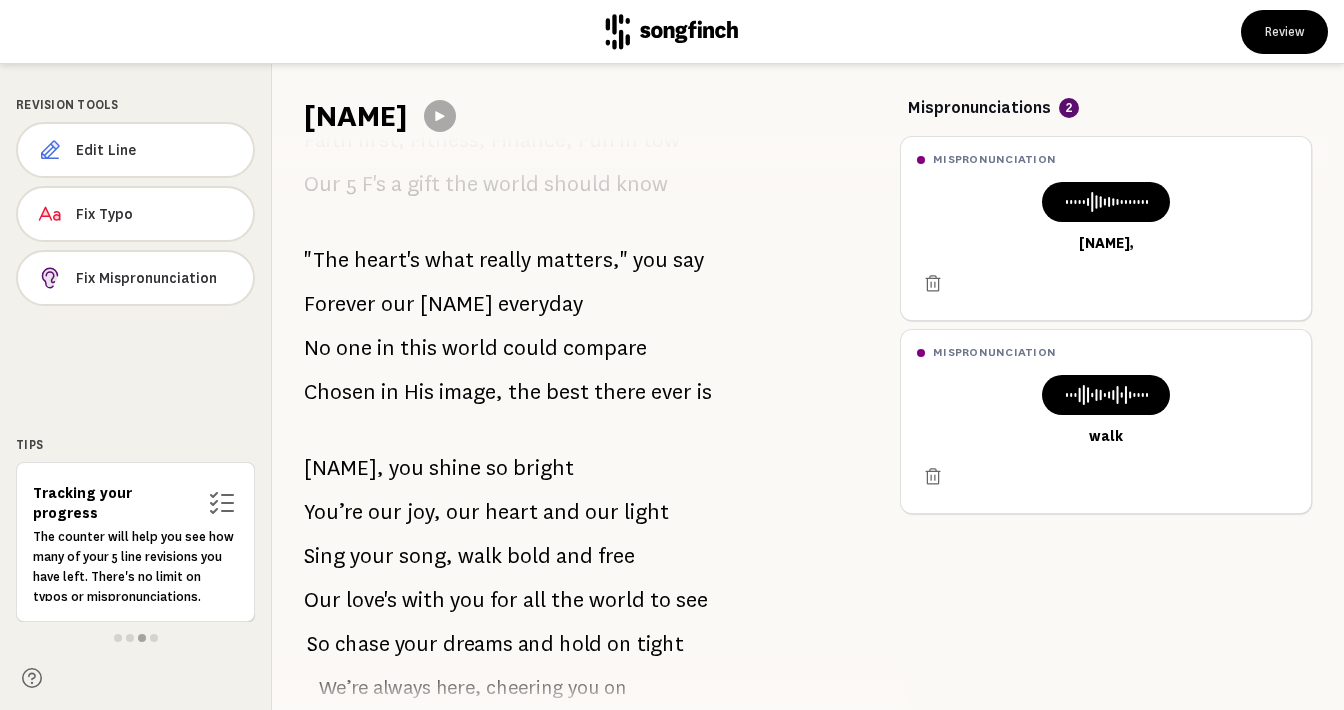 scroll, scrollTop: 2221, scrollLeft: 0, axis: vertical 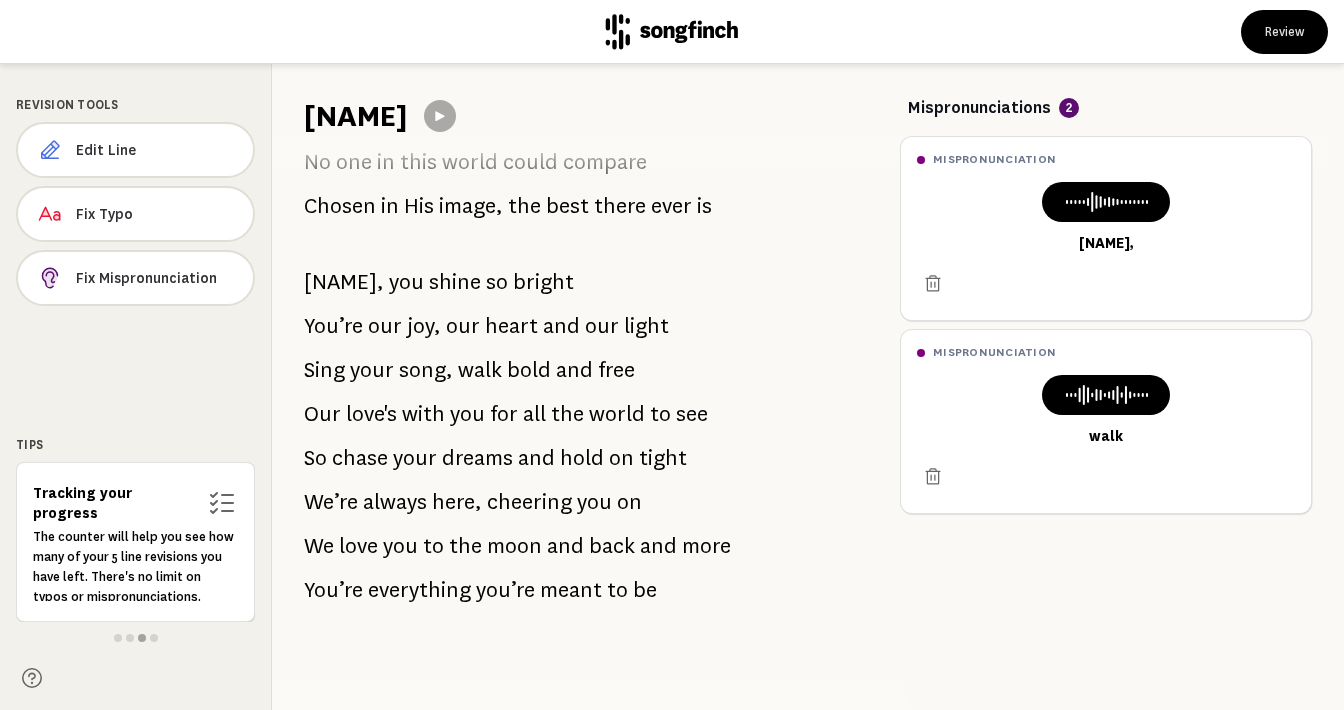 click on "[NAME]" at bounding box center [356, 116] 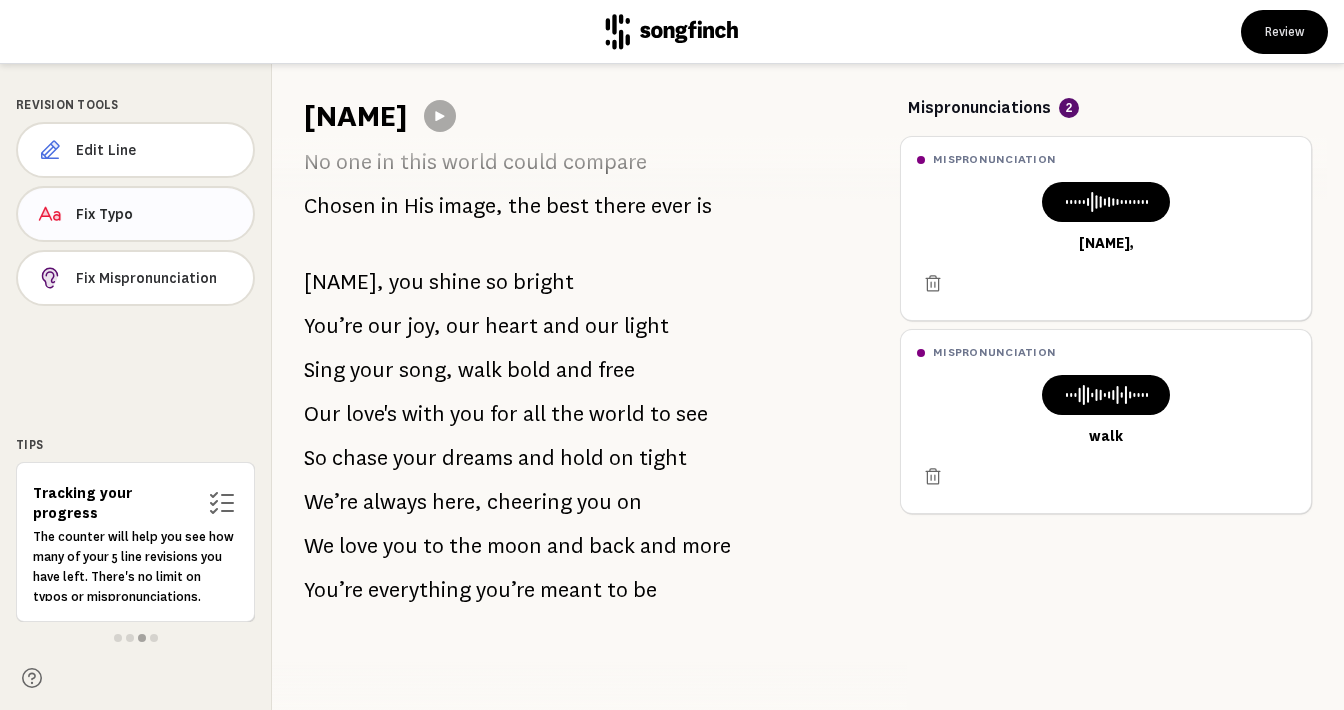 click on "Fix Typo" at bounding box center [156, 214] 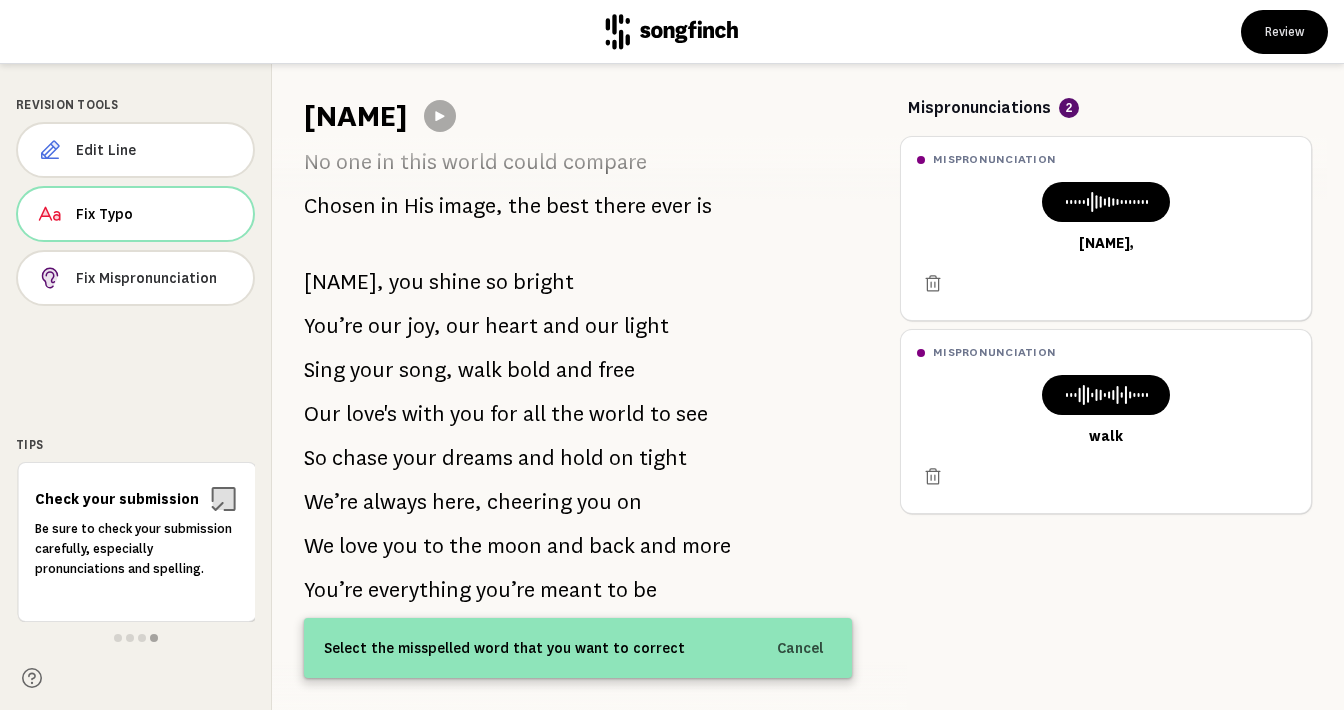 click on "[NAME]" at bounding box center (356, 116) 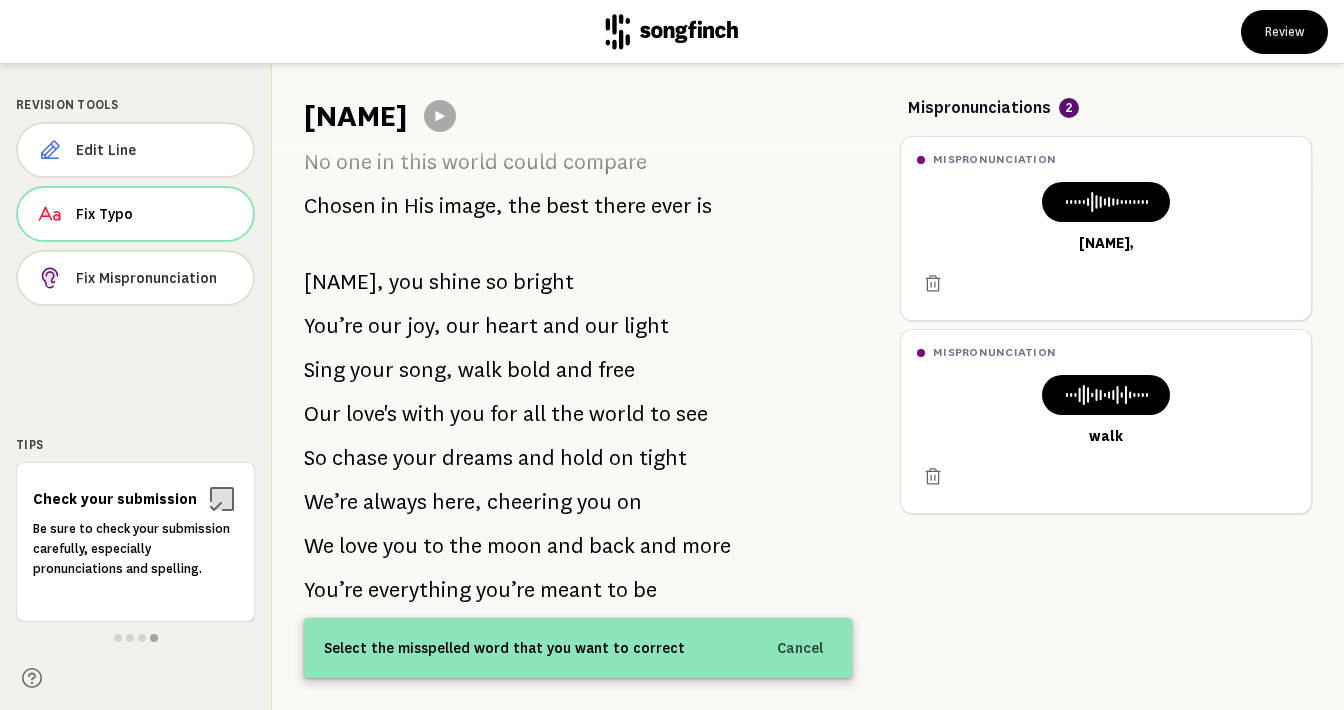 click on "[NAME]" at bounding box center (356, 116) 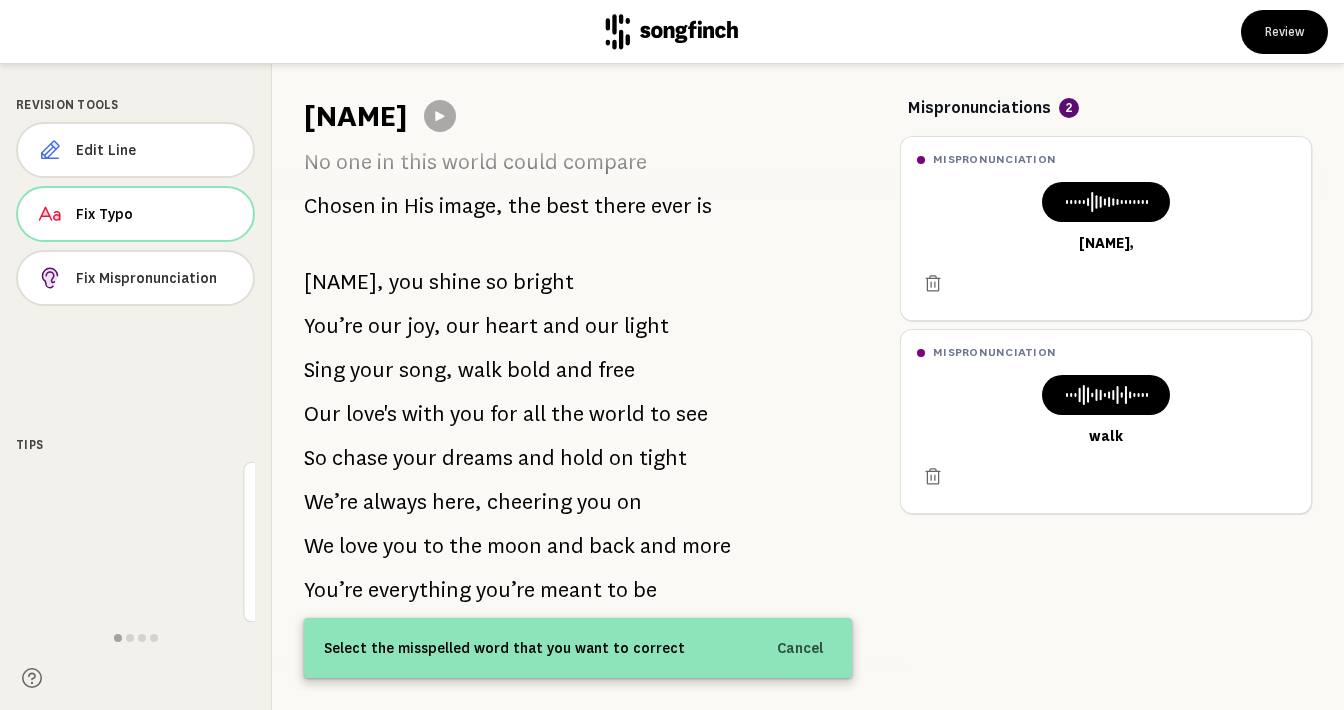 click on "[NAME]" at bounding box center [356, 116] 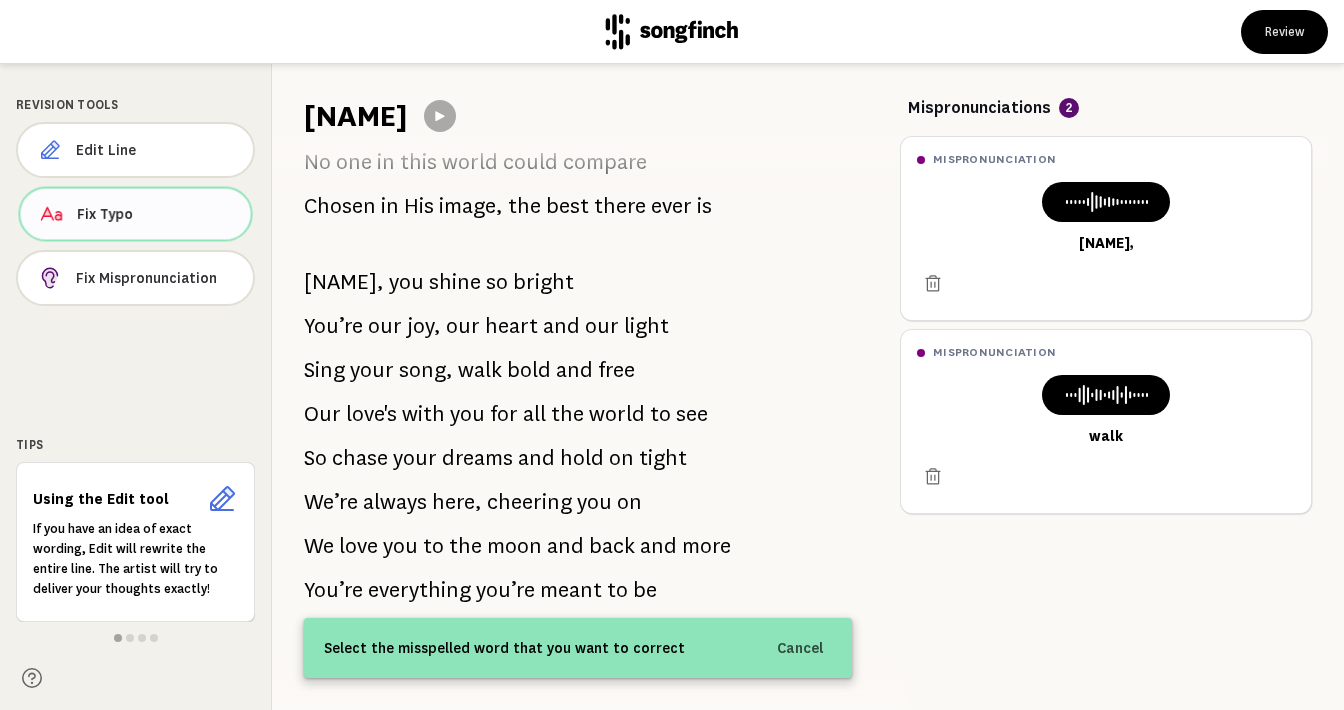 click on "Fix Typo" at bounding box center (156, 214) 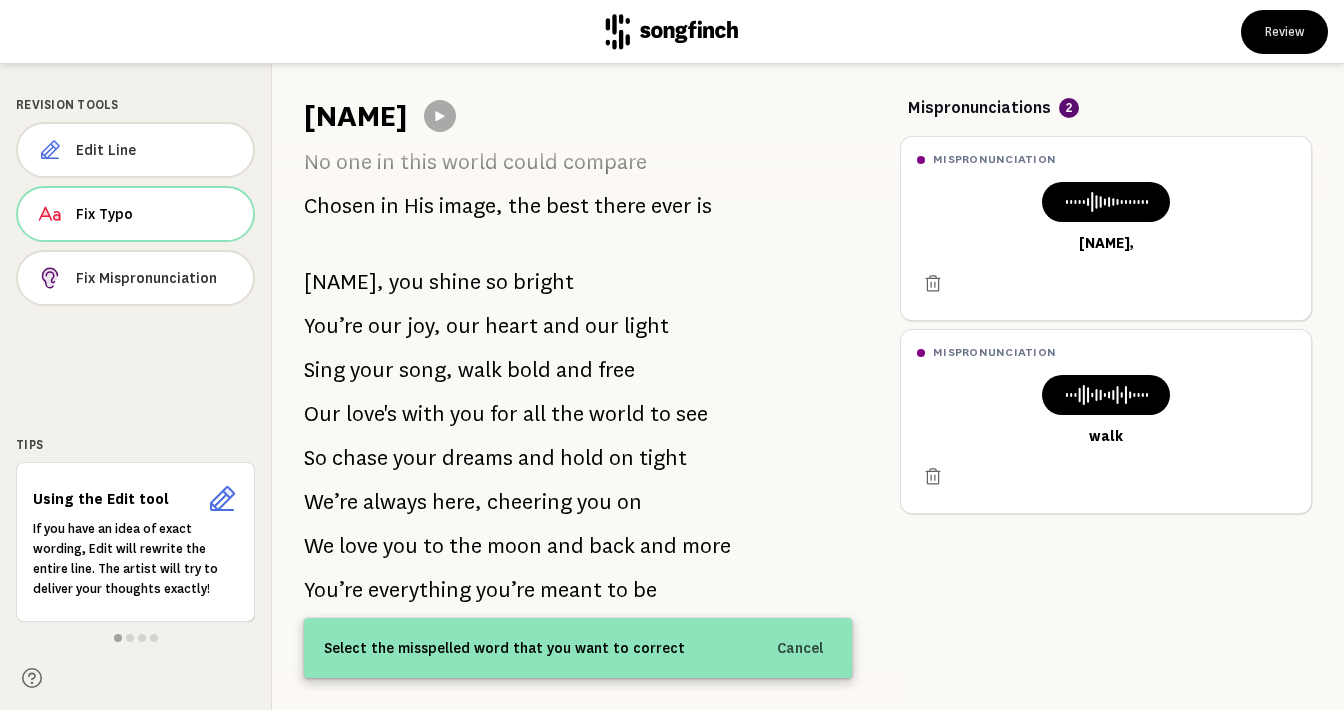 click on "[NAME]" at bounding box center (356, 116) 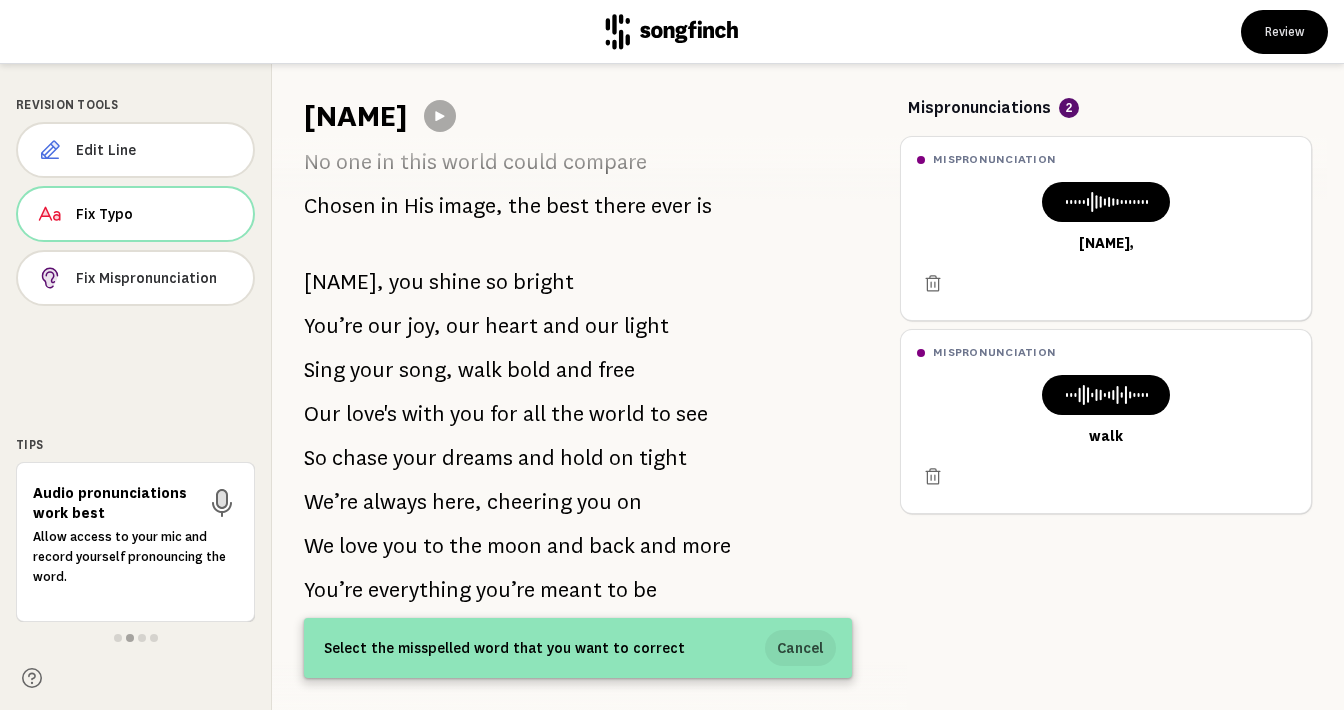 click on "Cancel" at bounding box center [800, 648] 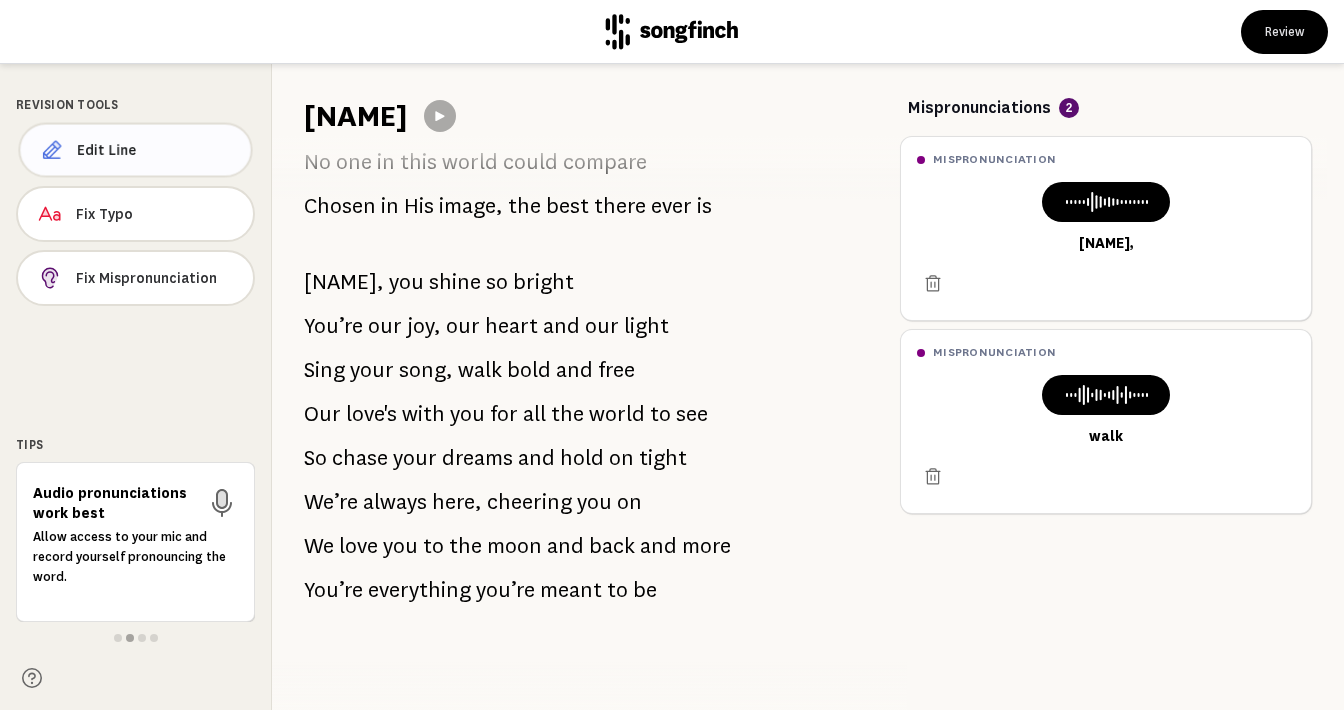 click on "Edit Line" at bounding box center [156, 150] 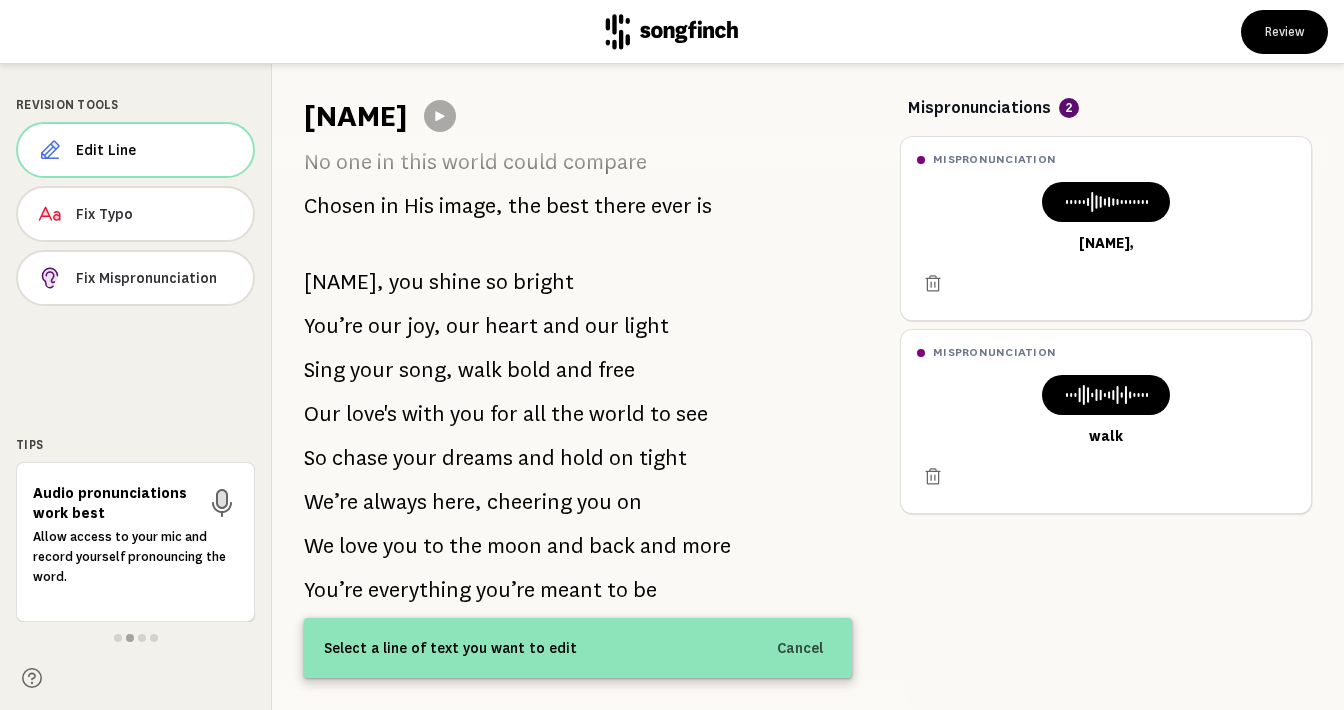 click on "[NAME]" at bounding box center (356, 116) 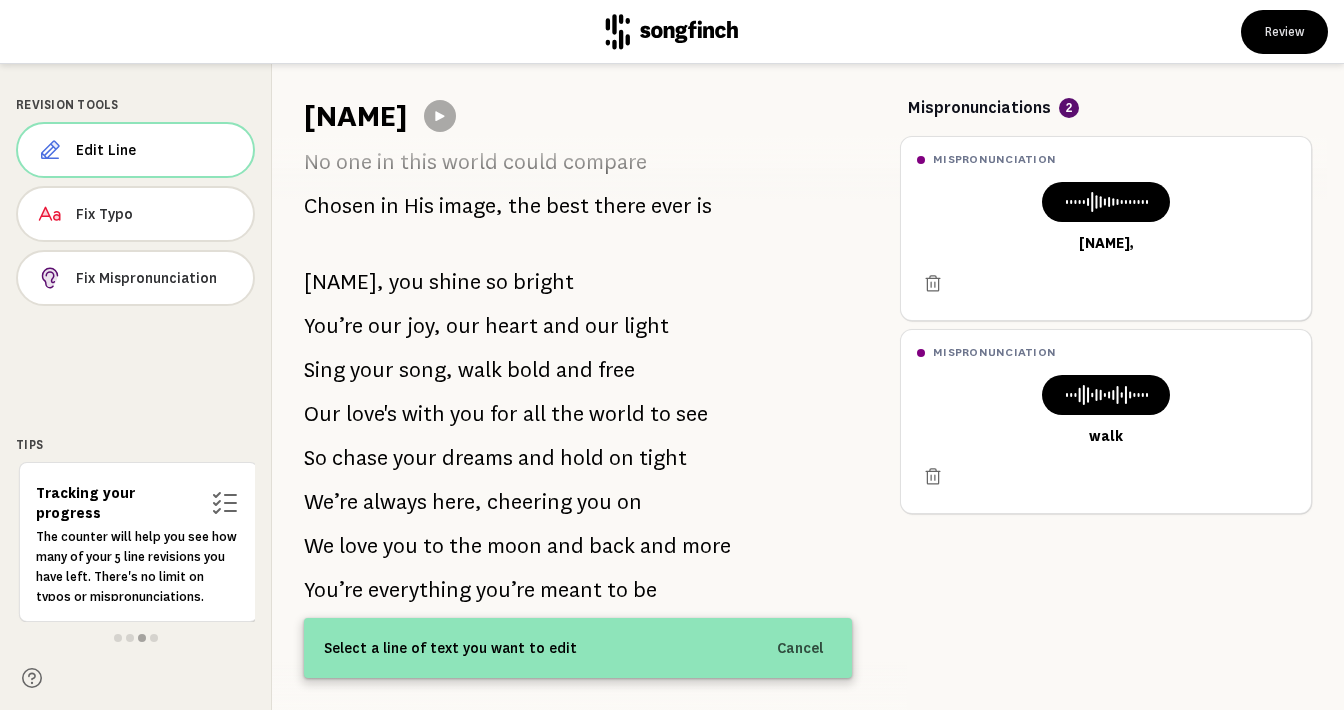 click on "[NAME]" at bounding box center [356, 116] 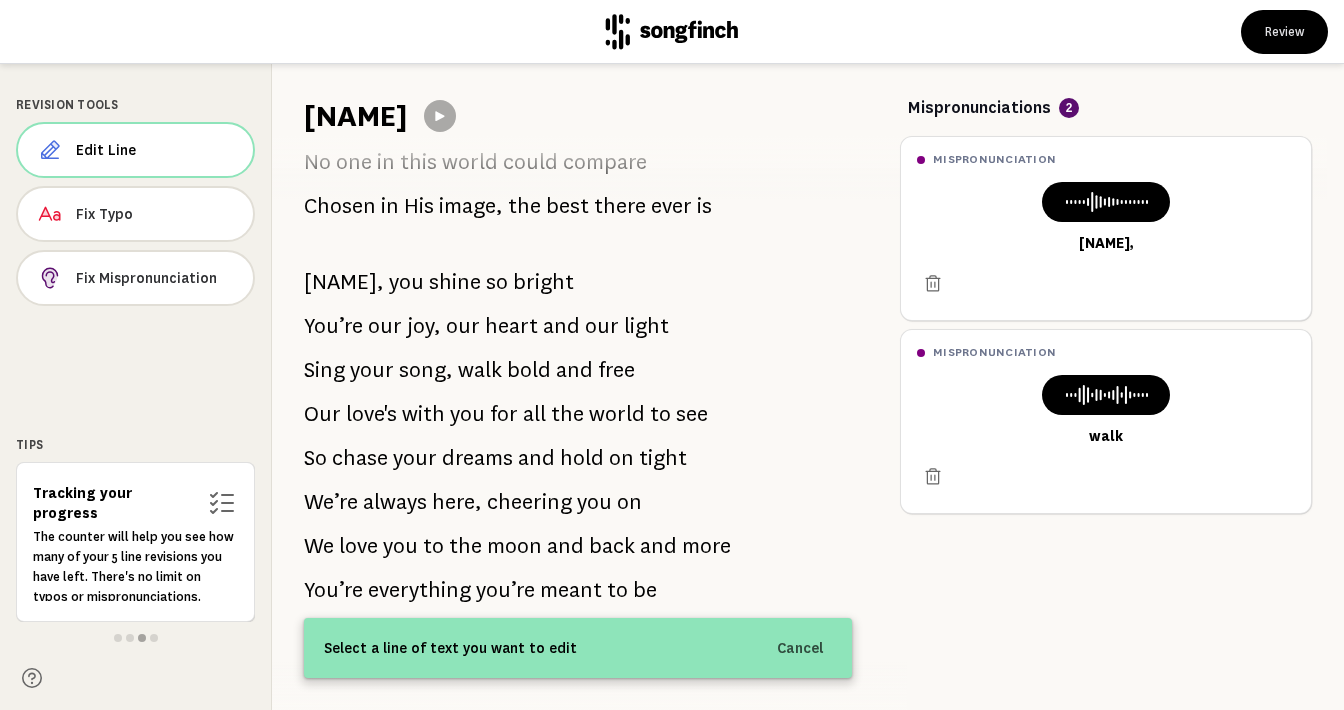 click on "[NAME]" at bounding box center [356, 116] 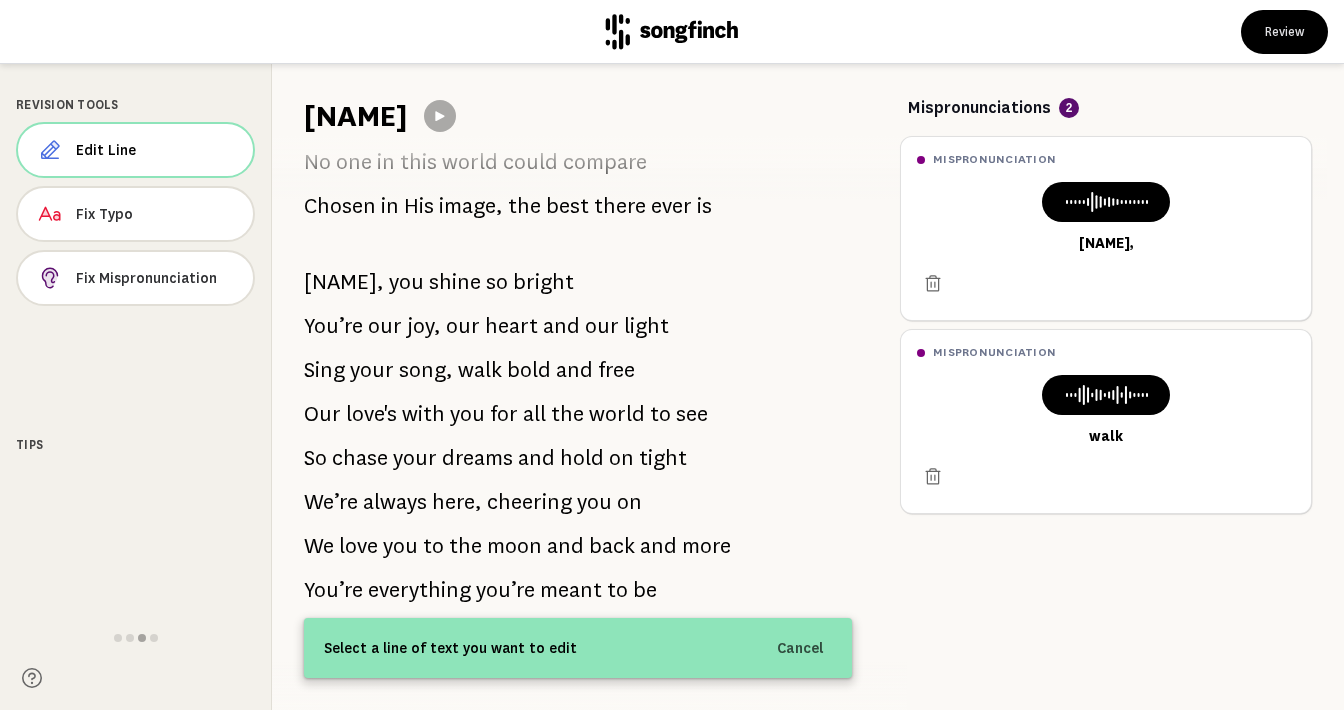 click on "[NAME]" at bounding box center [356, 116] 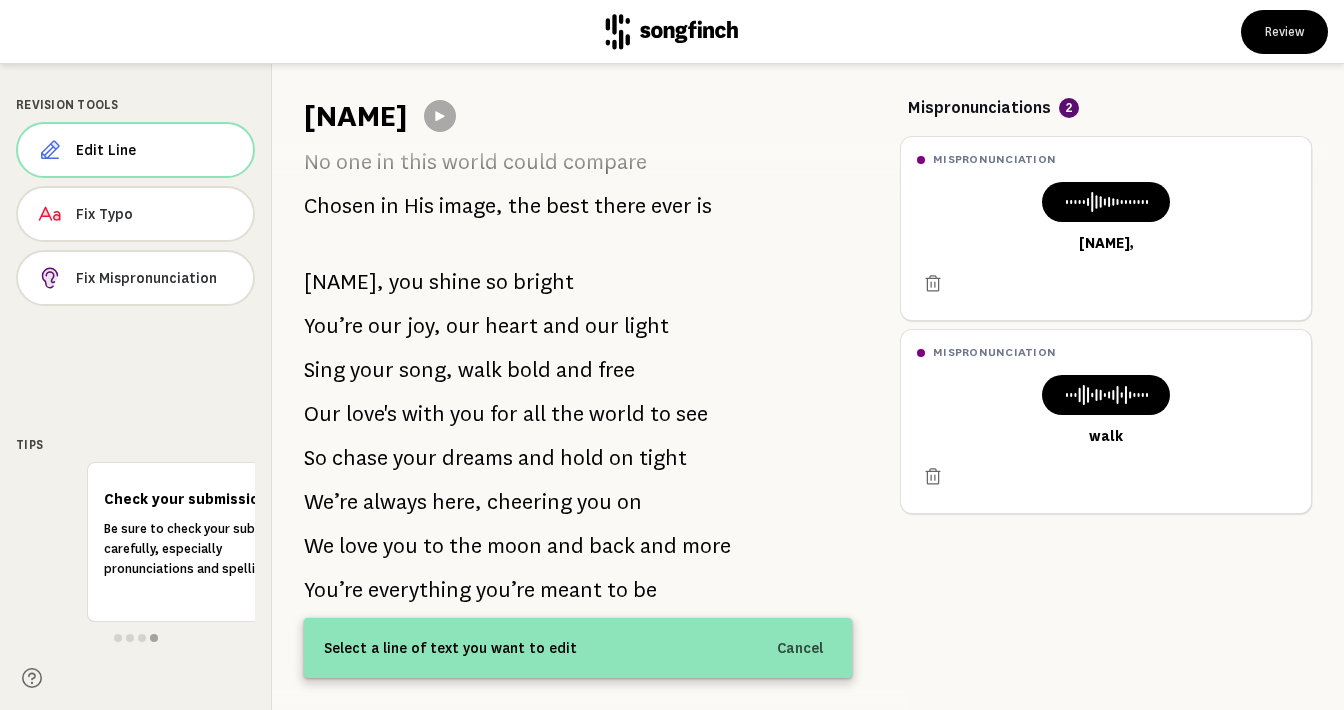 click on "[NAME]" at bounding box center (356, 116) 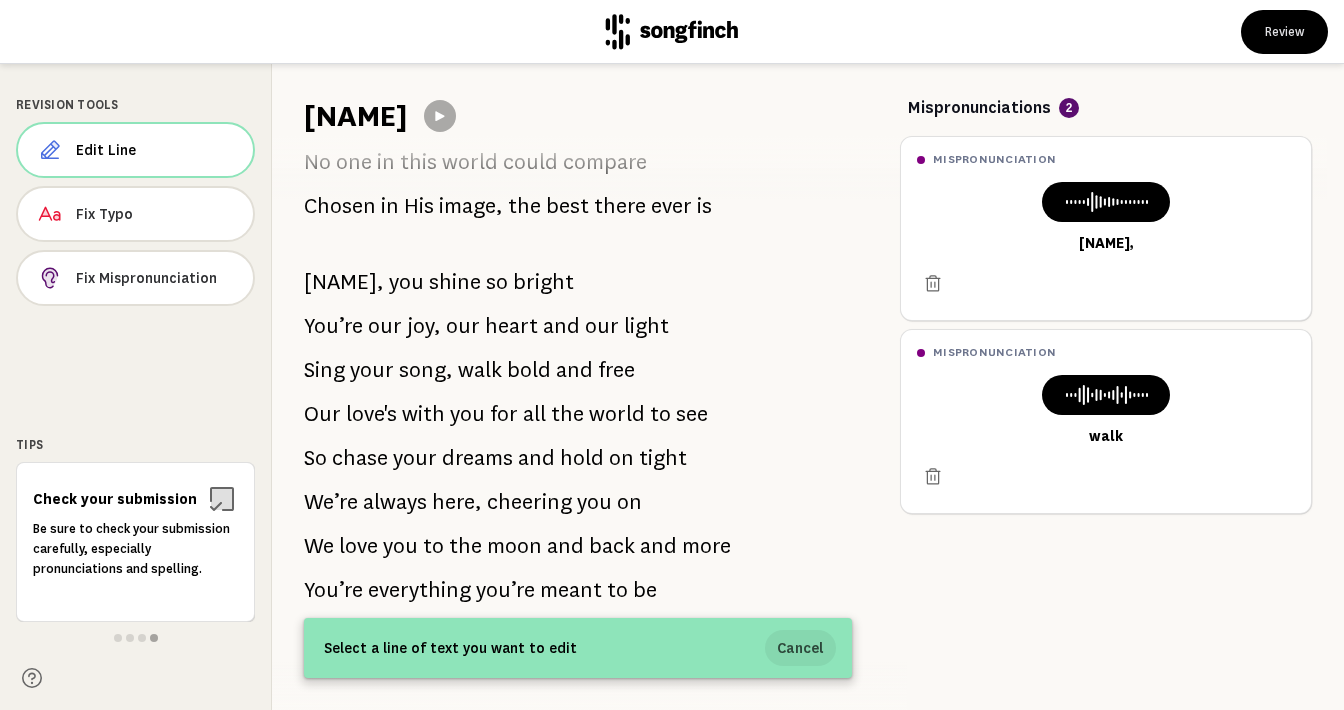 click on "Cancel" at bounding box center [800, 648] 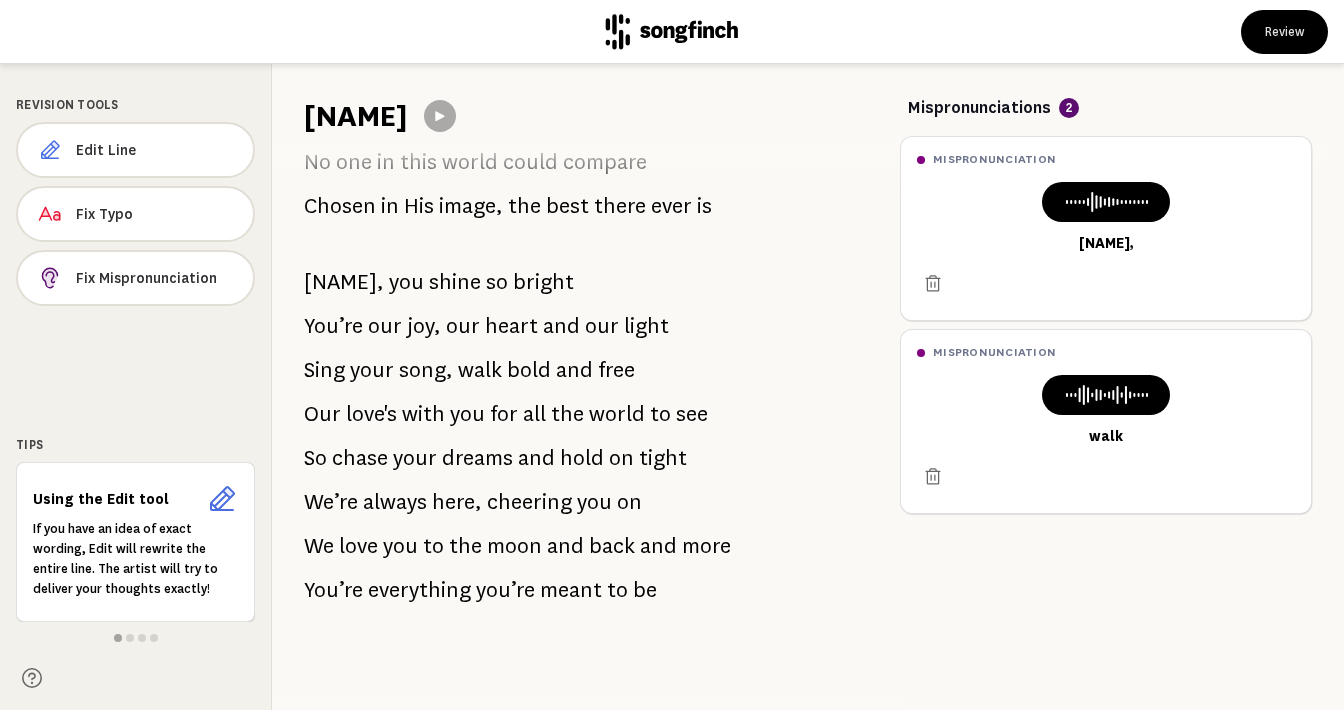 click on "[NAME]" at bounding box center [356, 116] 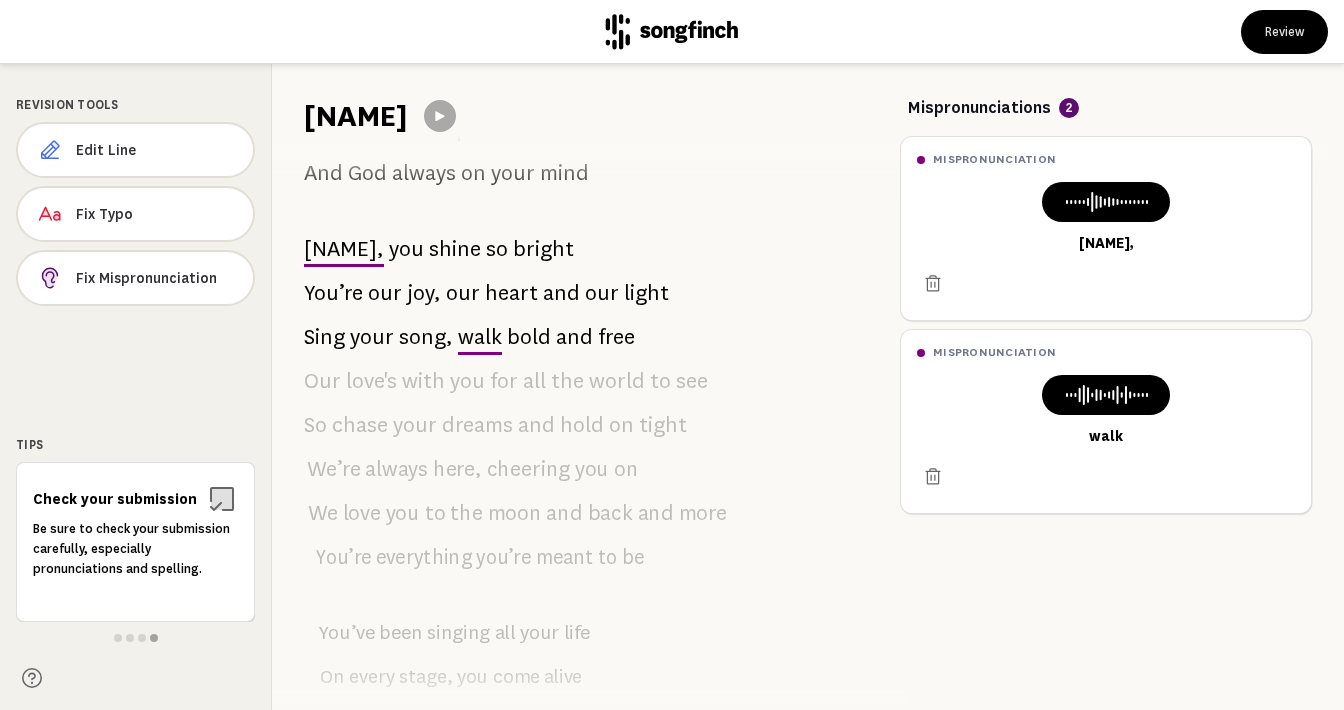 scroll, scrollTop: 0, scrollLeft: 0, axis: both 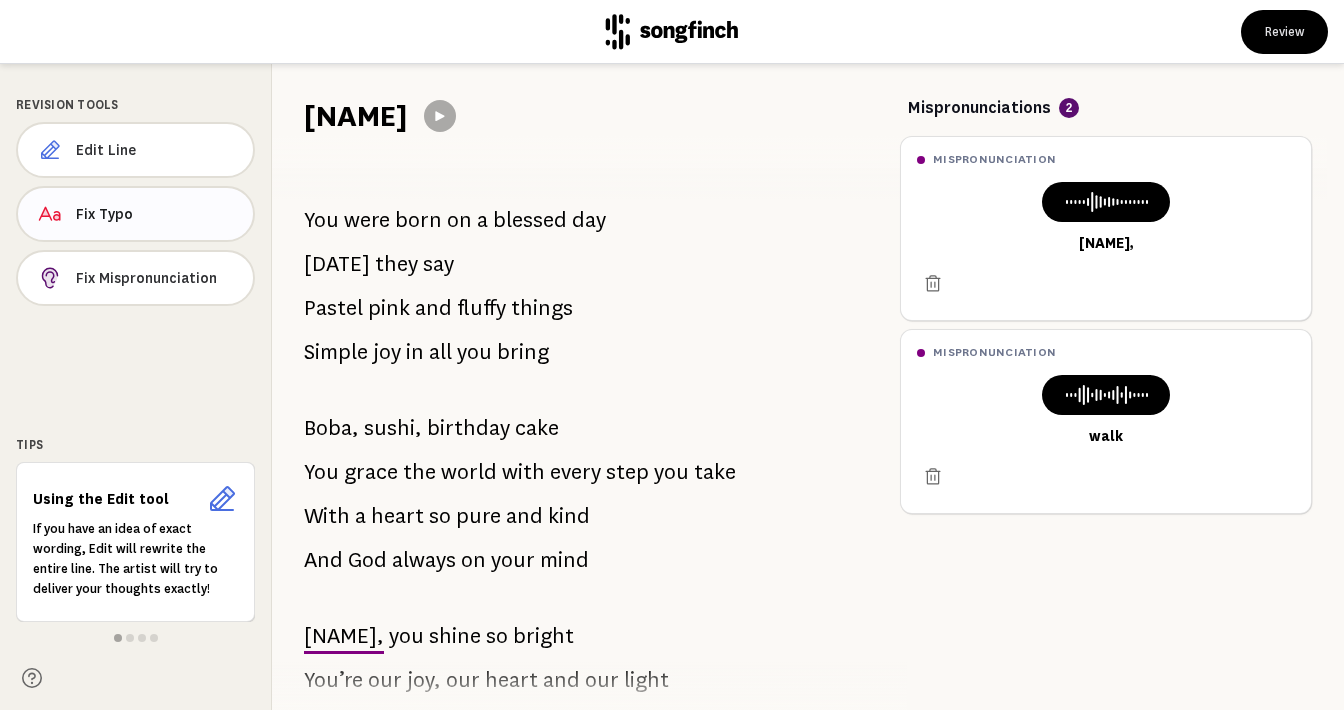 click on "Fix Typo" at bounding box center [156, 214] 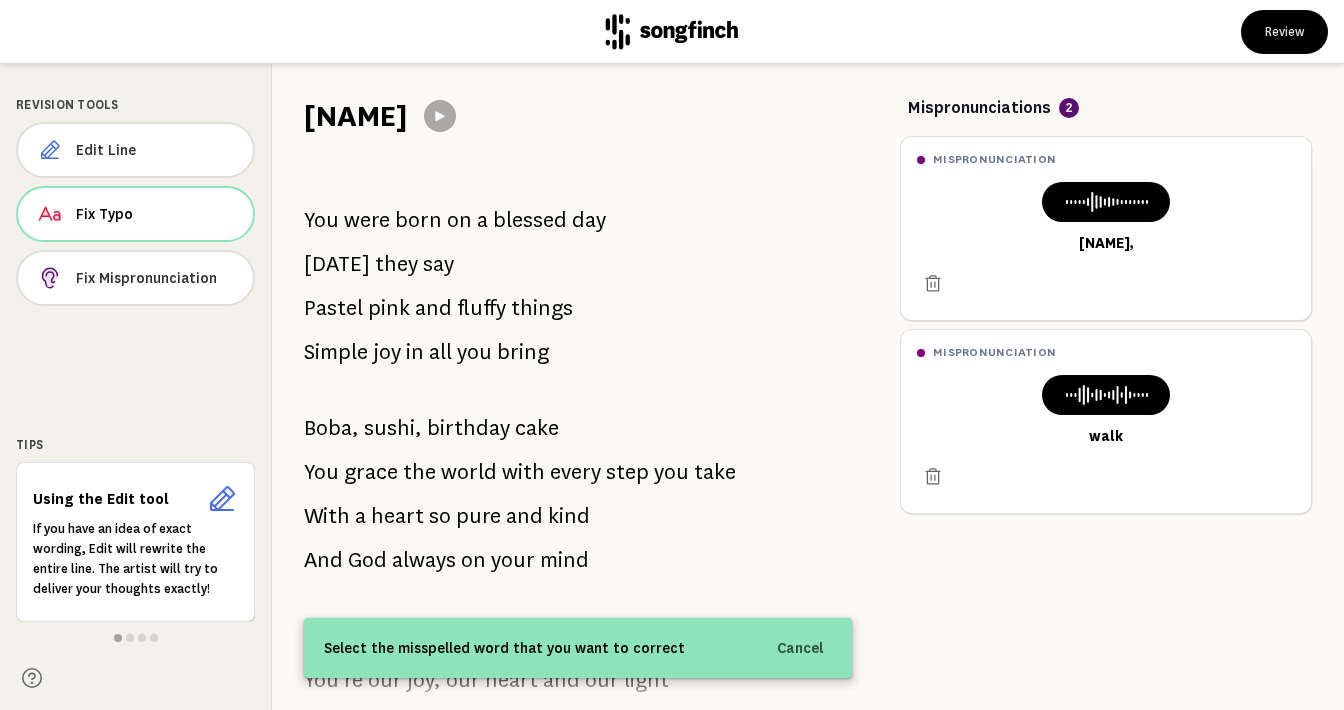click on "[NAME]" at bounding box center (356, 116) 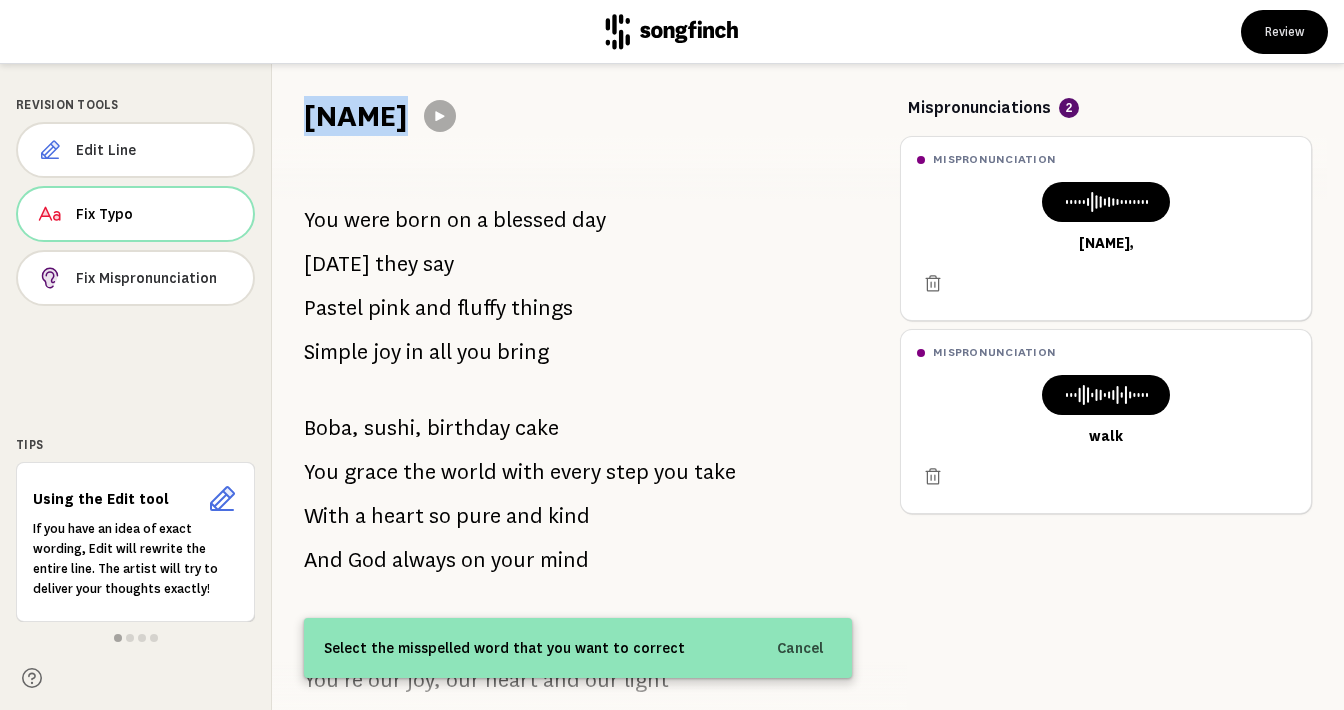 click on "[NAME]" at bounding box center [356, 116] 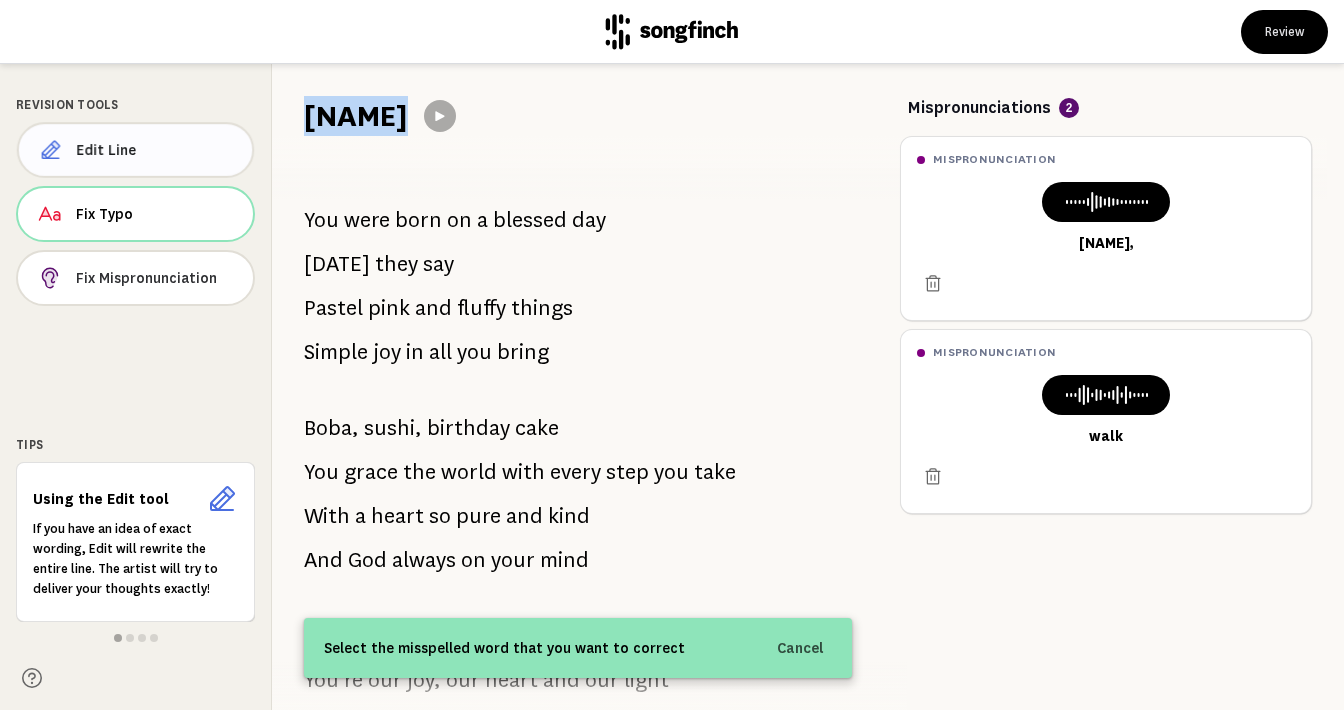click on "Edit Line" at bounding box center (156, 150) 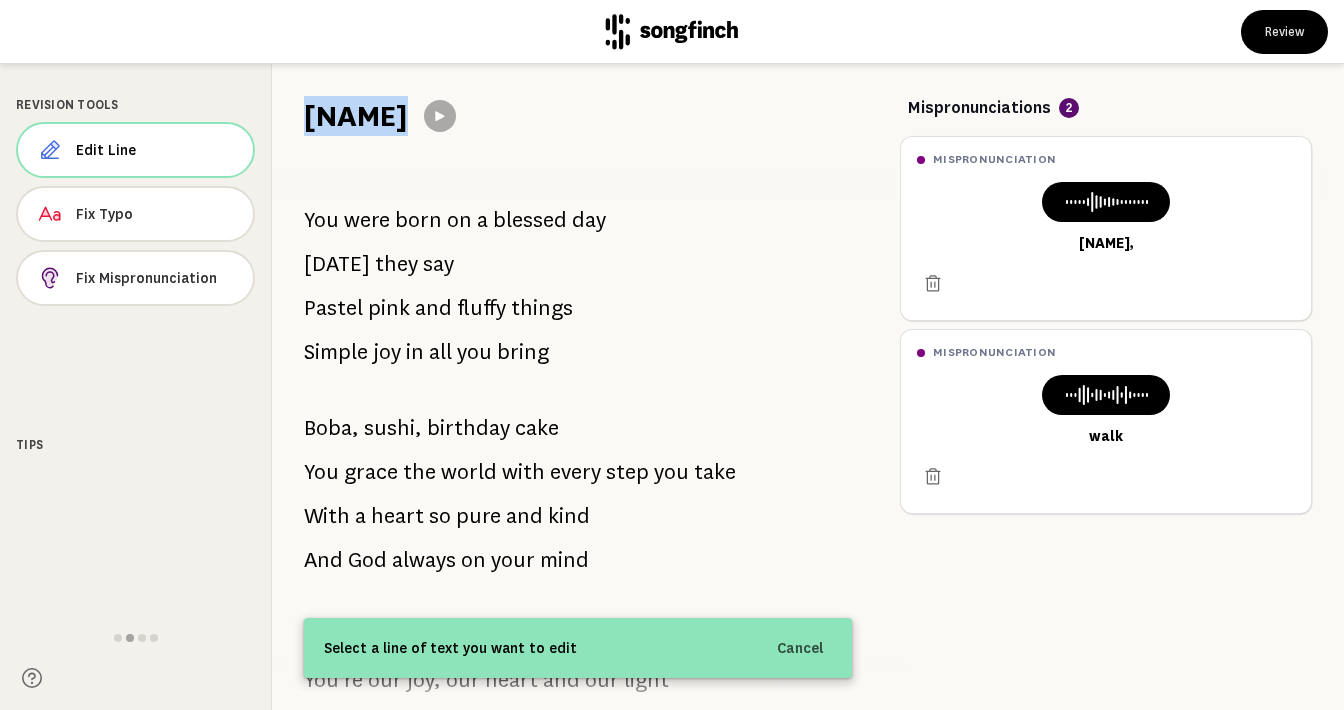 click on "[NAME]" at bounding box center [356, 116] 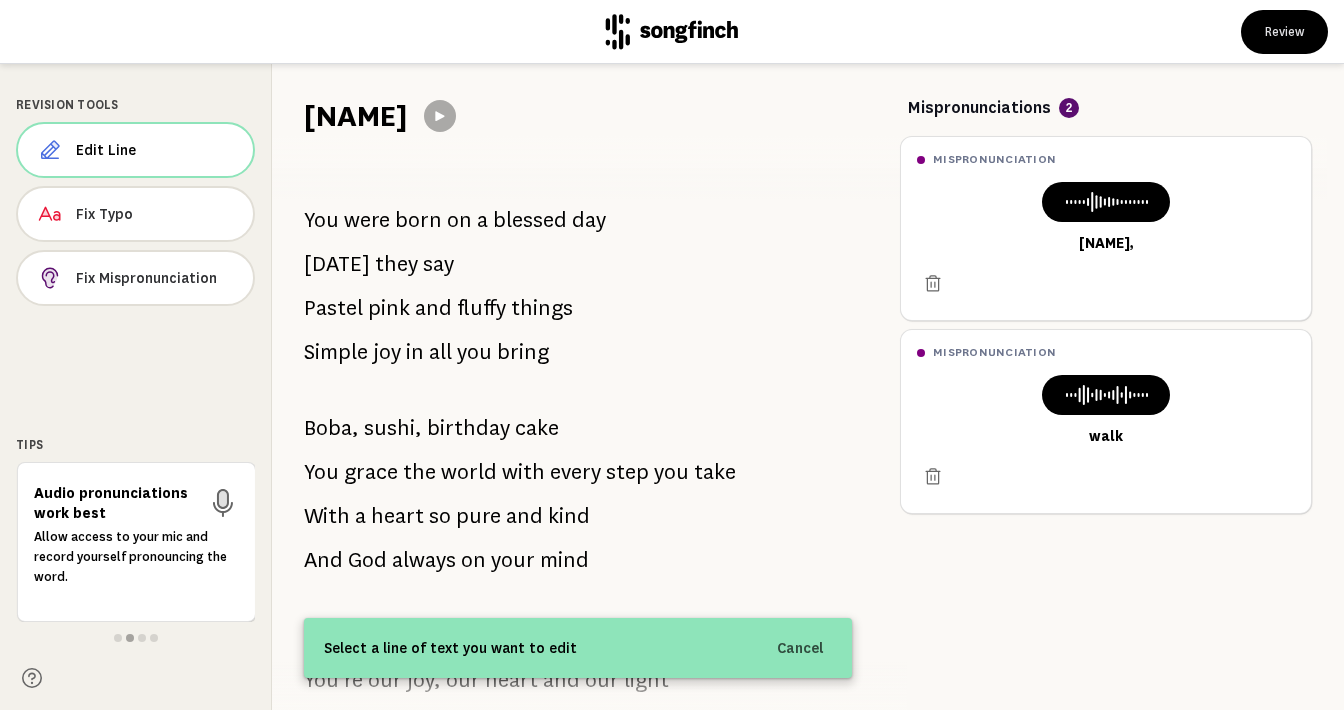 click on "[NAME]" at bounding box center (356, 116) 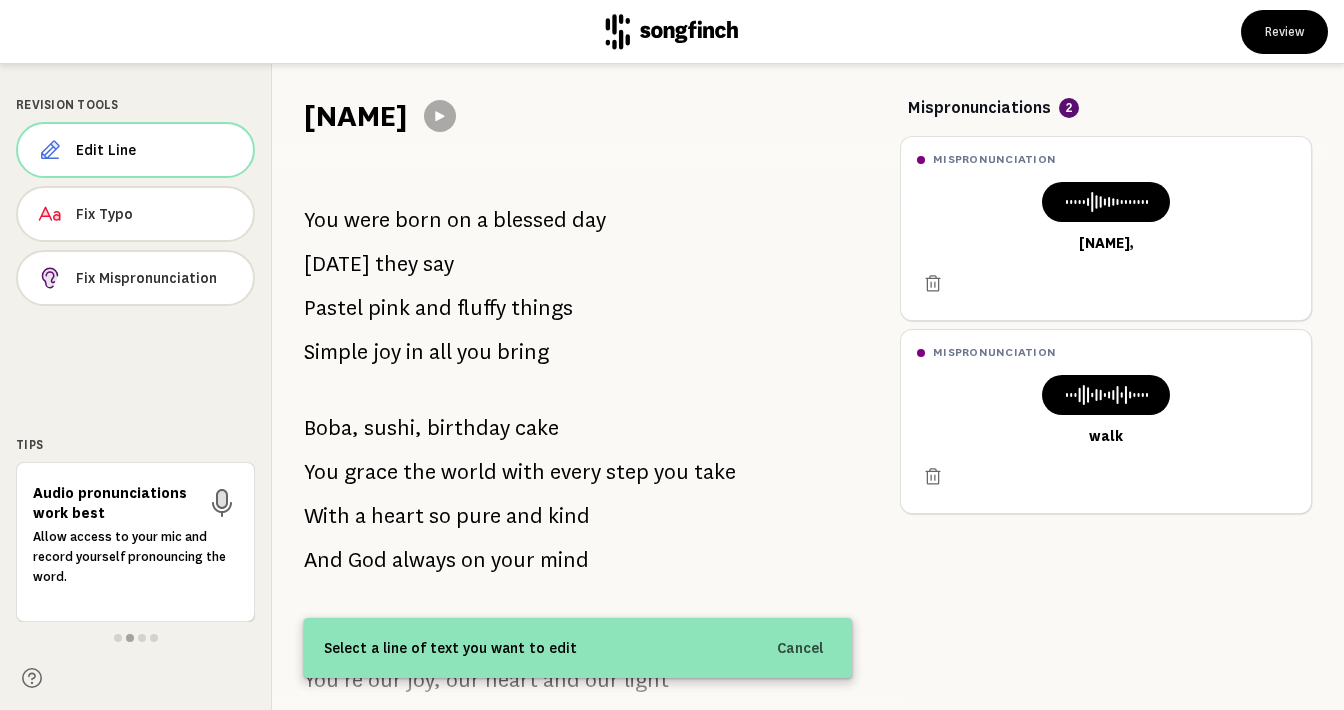 click on "[NAME]" at bounding box center [356, 116] 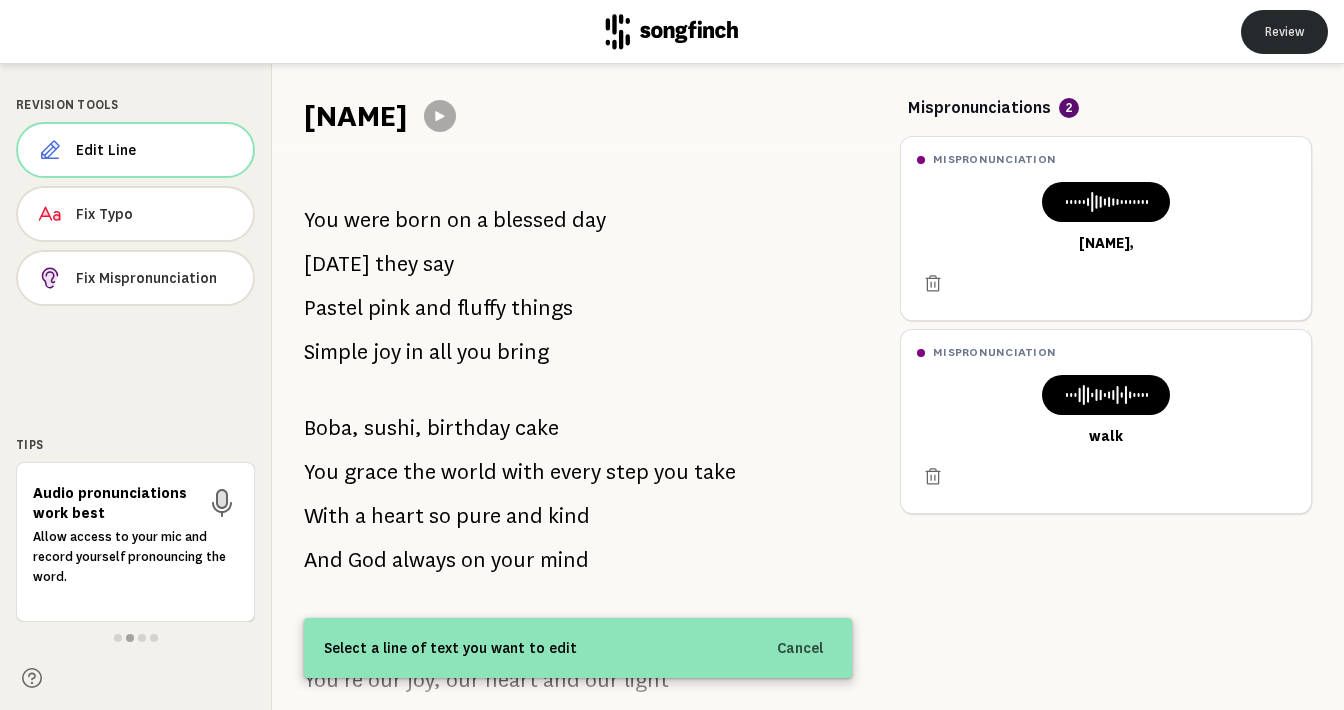 click on "Review" at bounding box center (1284, 32) 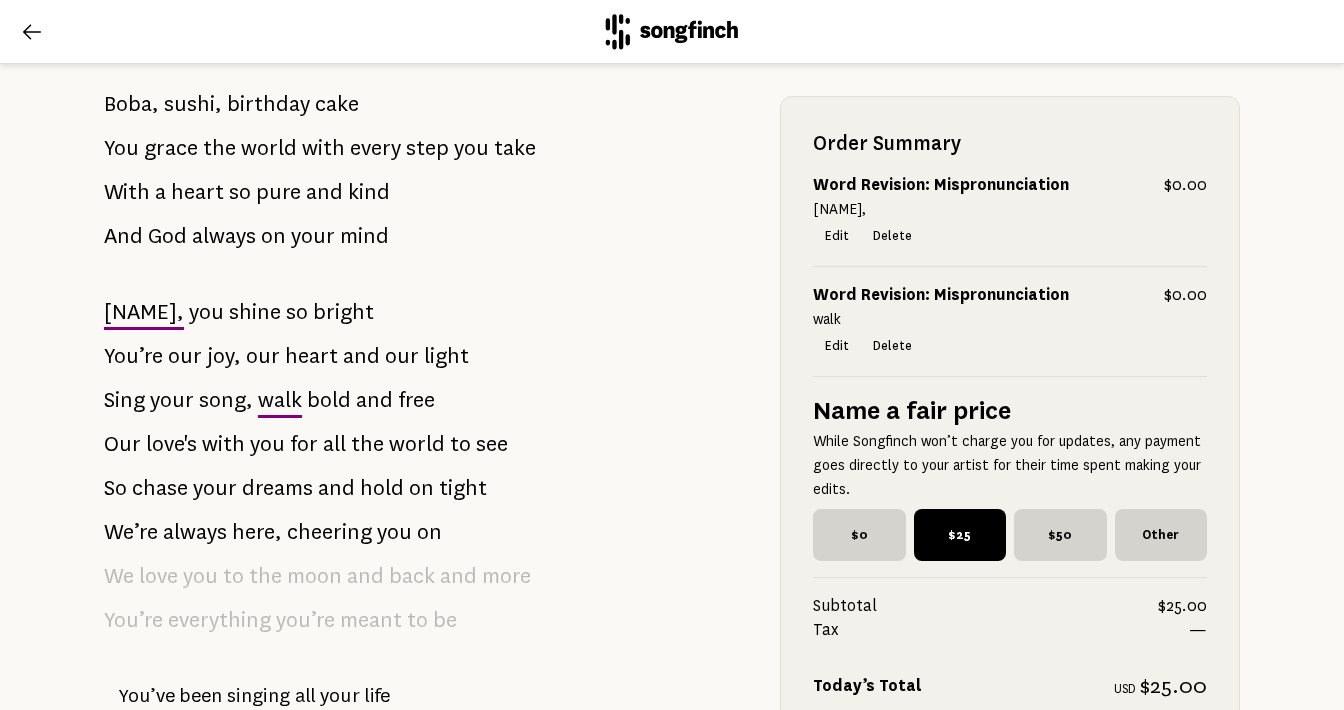 scroll, scrollTop: 521, scrollLeft: 0, axis: vertical 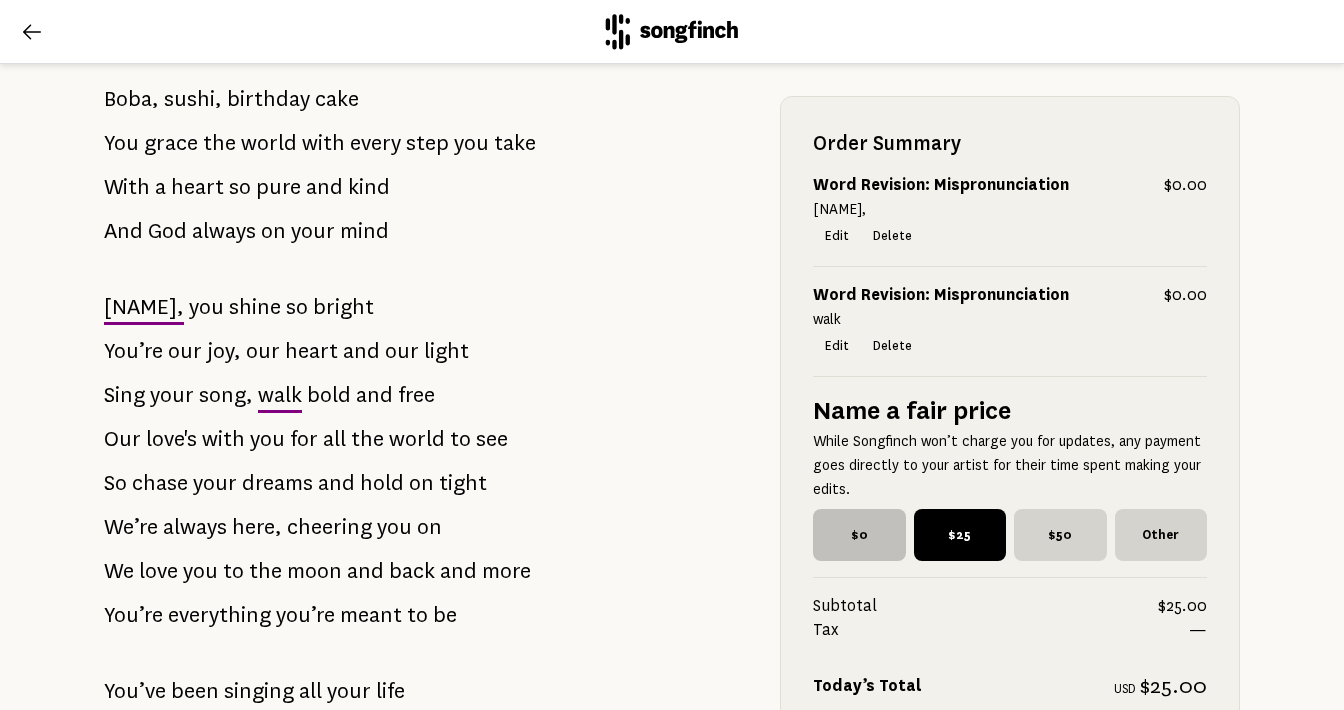 click on "$0" at bounding box center [859, 535] 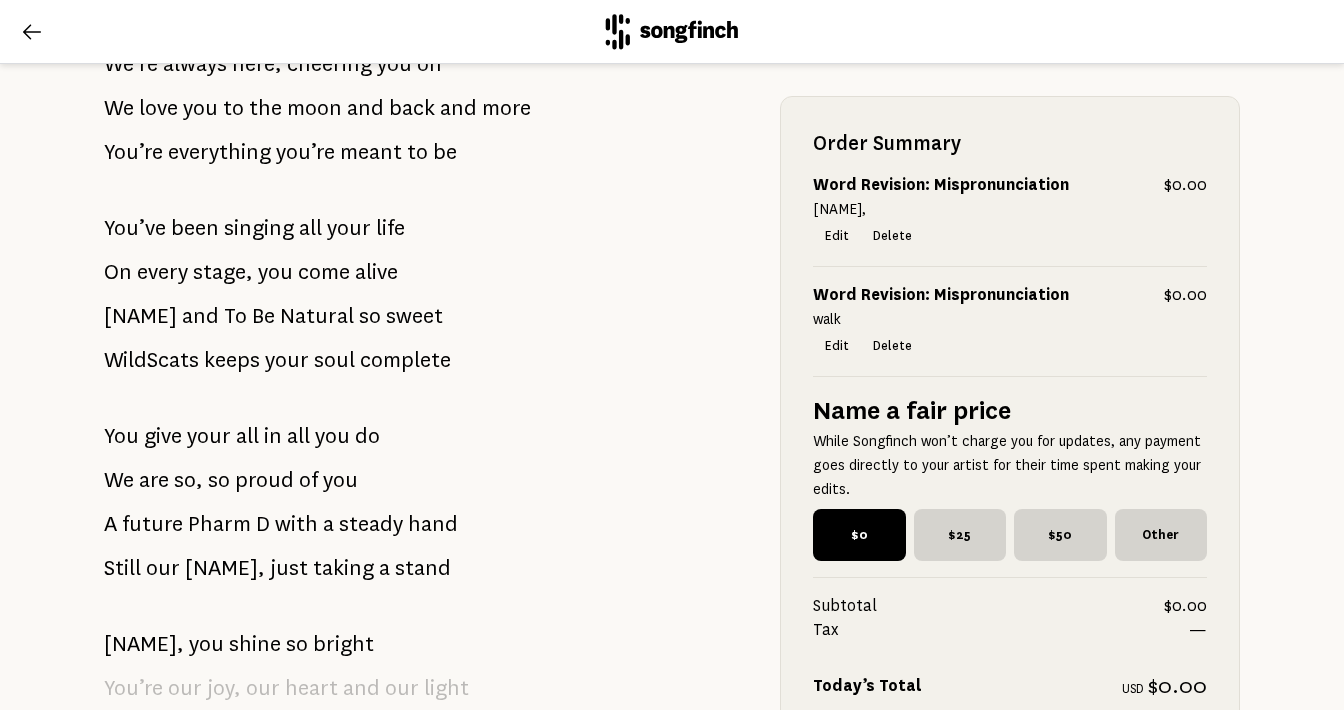 scroll, scrollTop: 985, scrollLeft: 0, axis: vertical 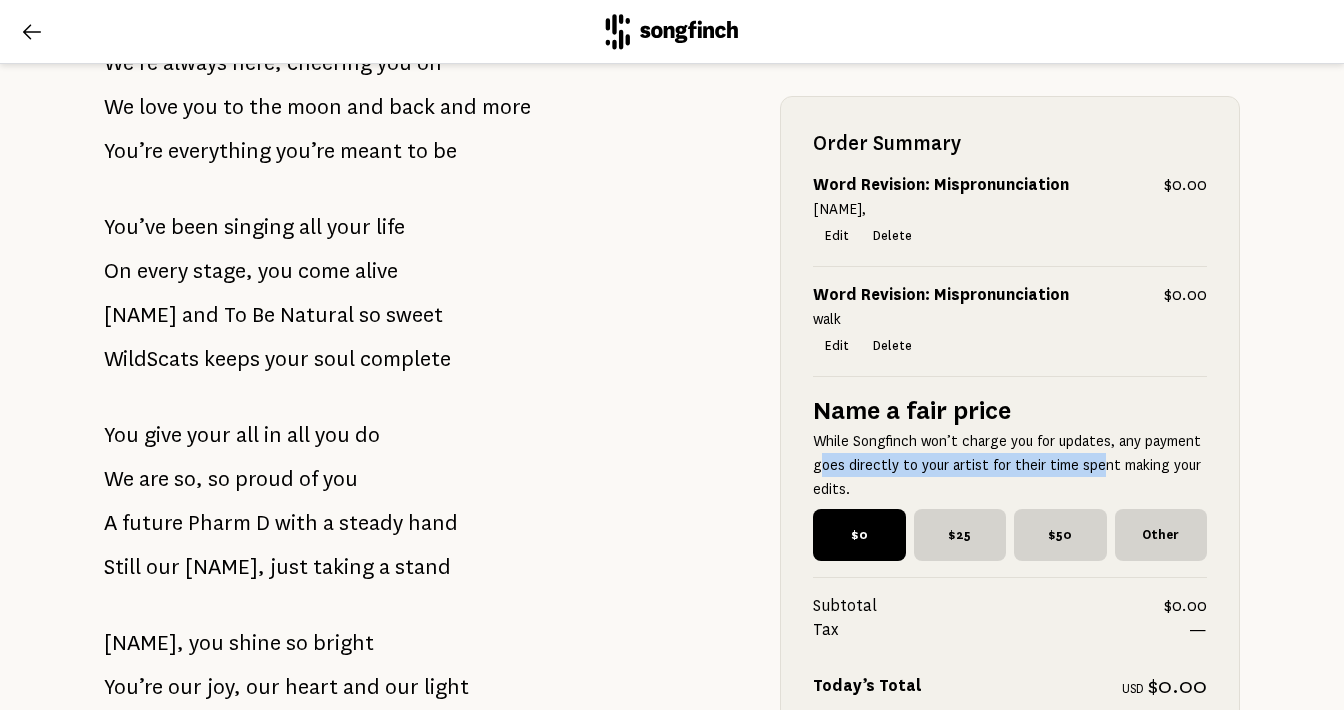 drag, startPoint x: 813, startPoint y: 460, endPoint x: 1081, endPoint y: 475, distance: 268.41943 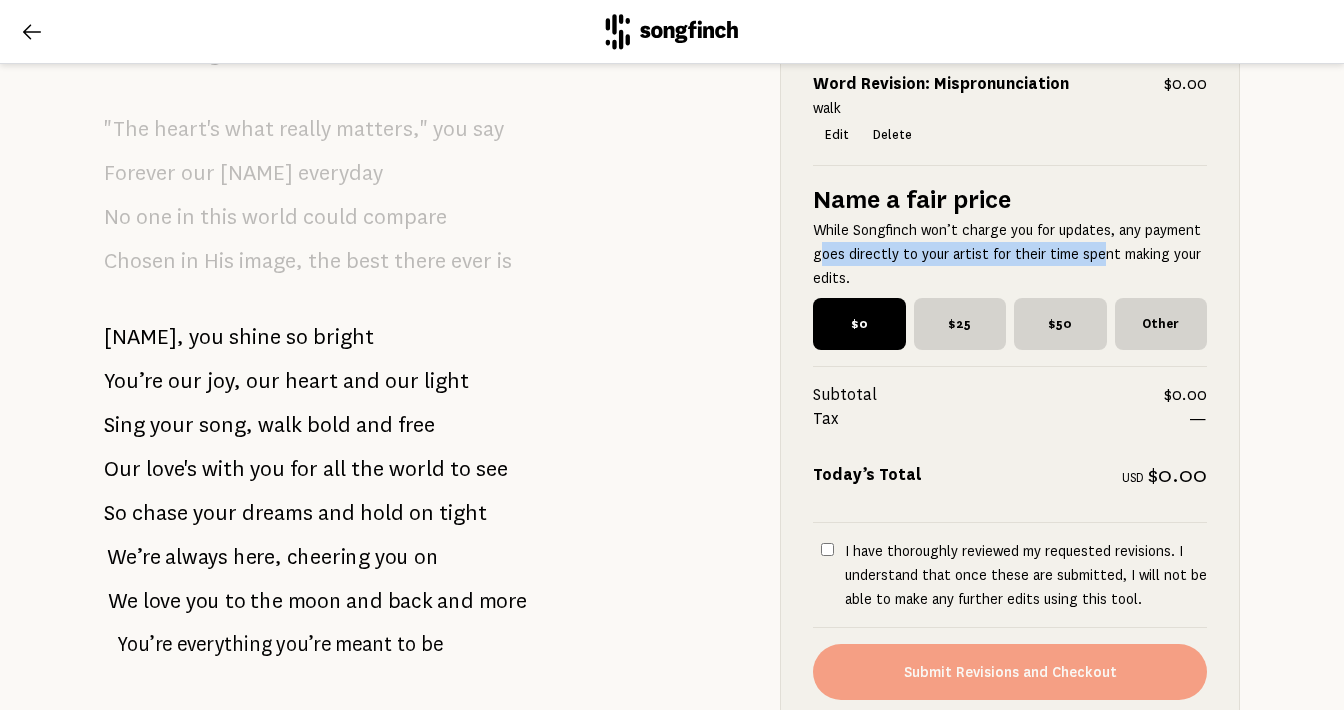 scroll, scrollTop: 2500, scrollLeft: 0, axis: vertical 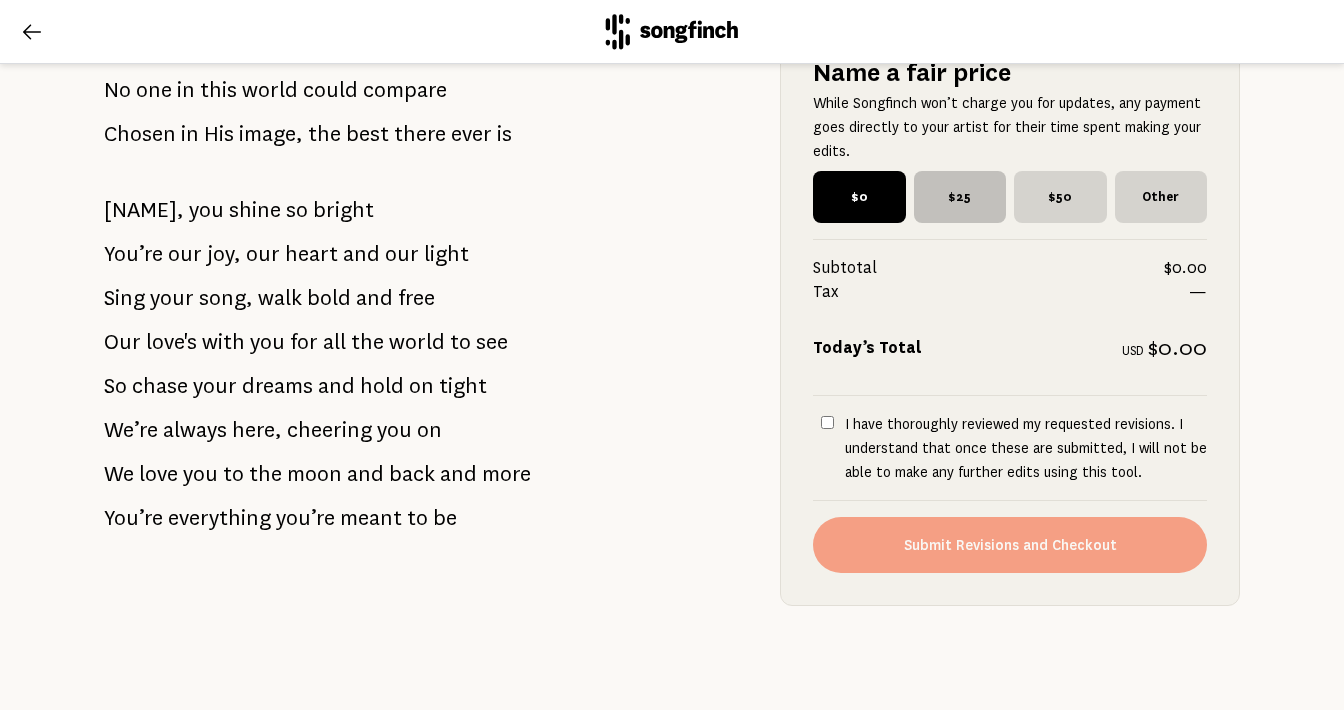 click on "$25" at bounding box center [960, 197] 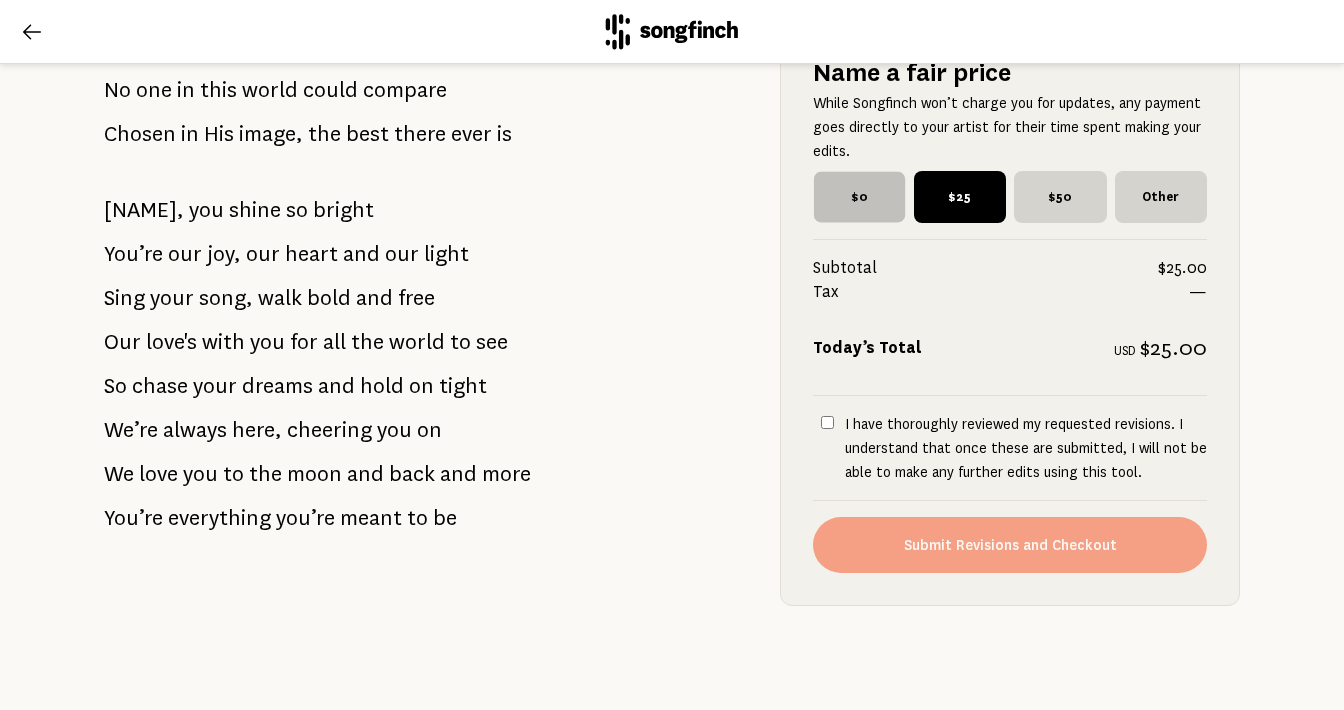 click on "$0" at bounding box center [859, 196] 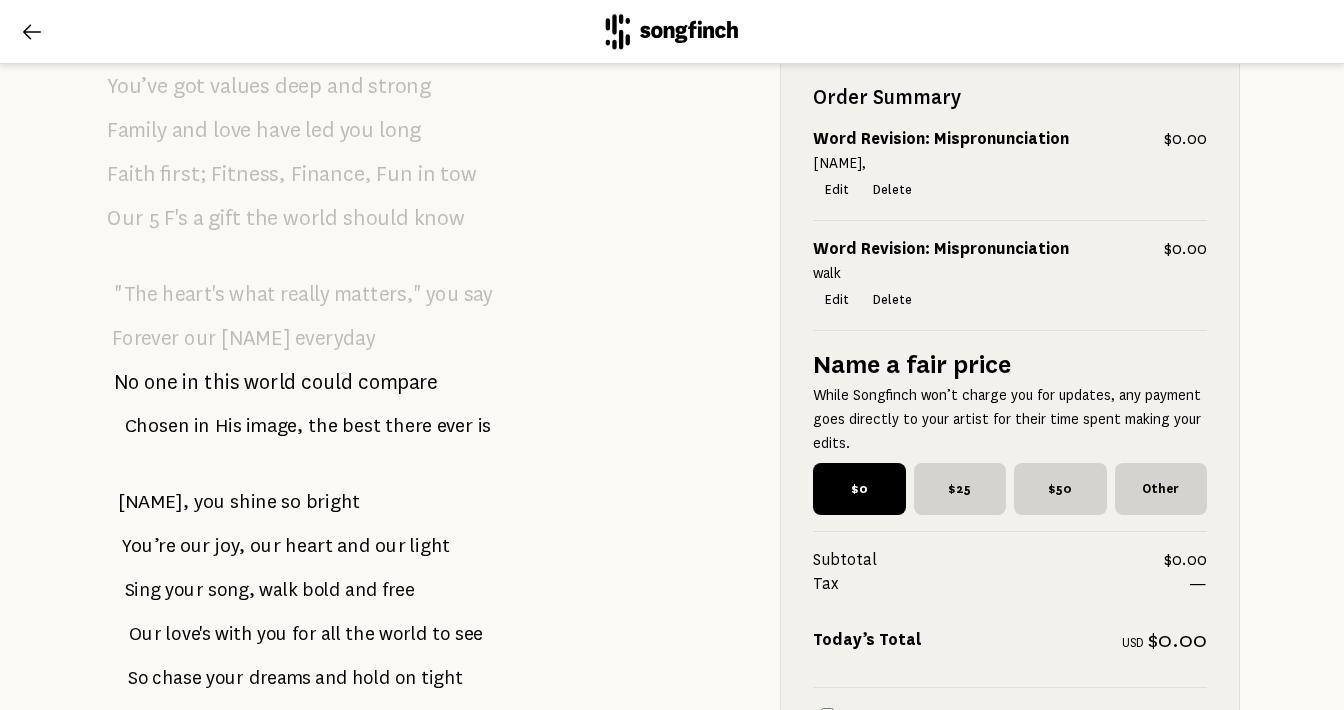 scroll, scrollTop: 2500, scrollLeft: 0, axis: vertical 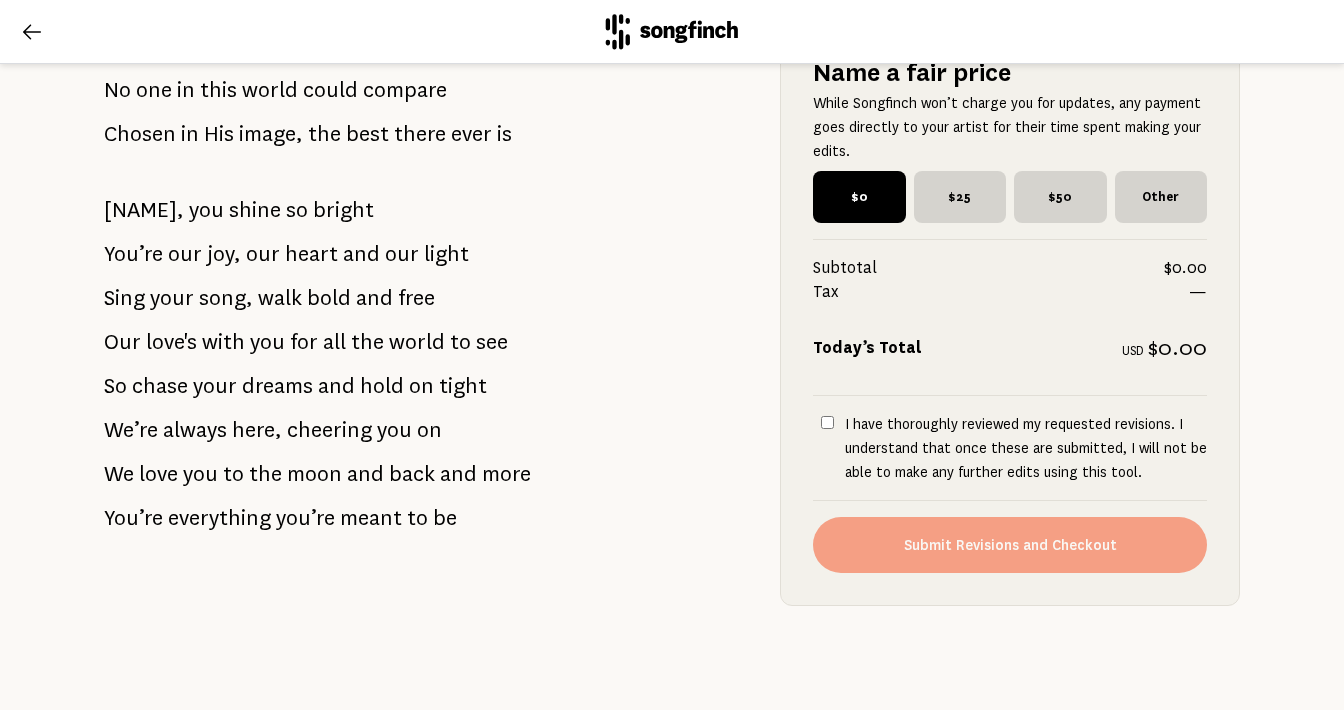 click on "I have thoroughly reviewed my requested revisions. I understand that once these are submitted, I will not be able to make any further edits using this tool." at bounding box center [827, 422] 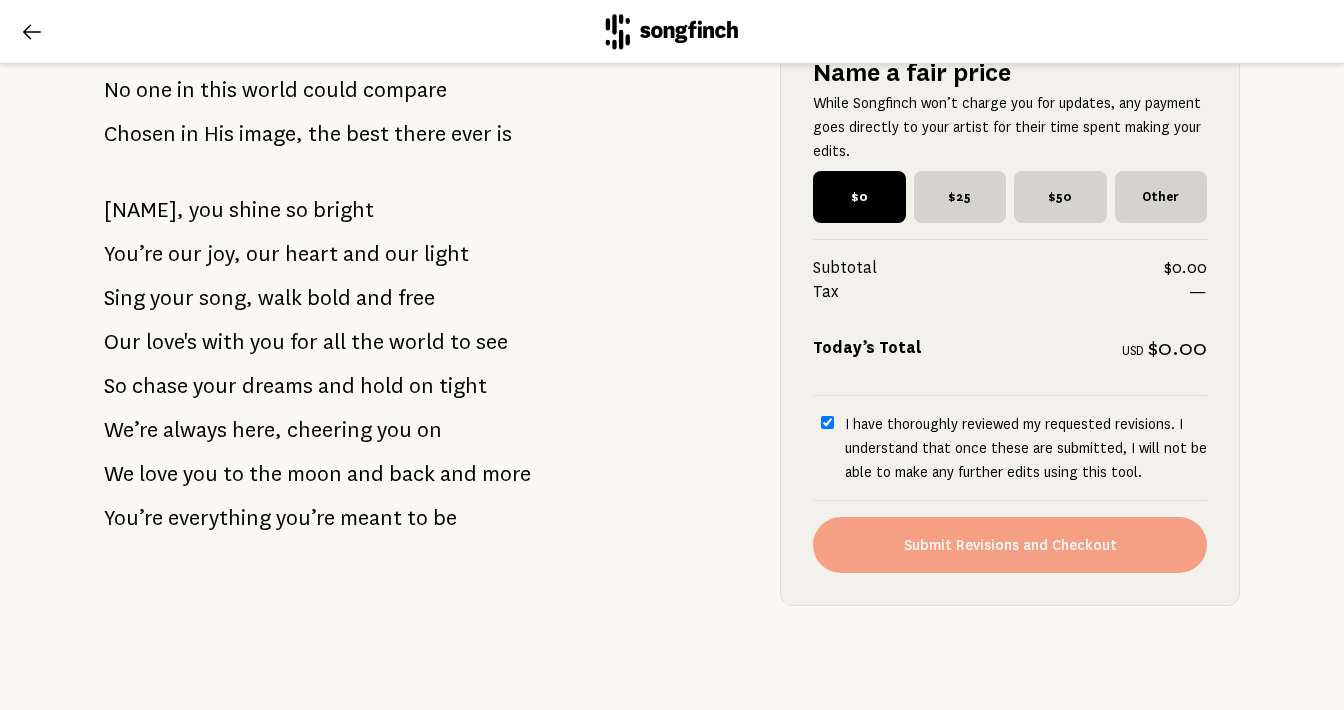 checkbox on "true" 